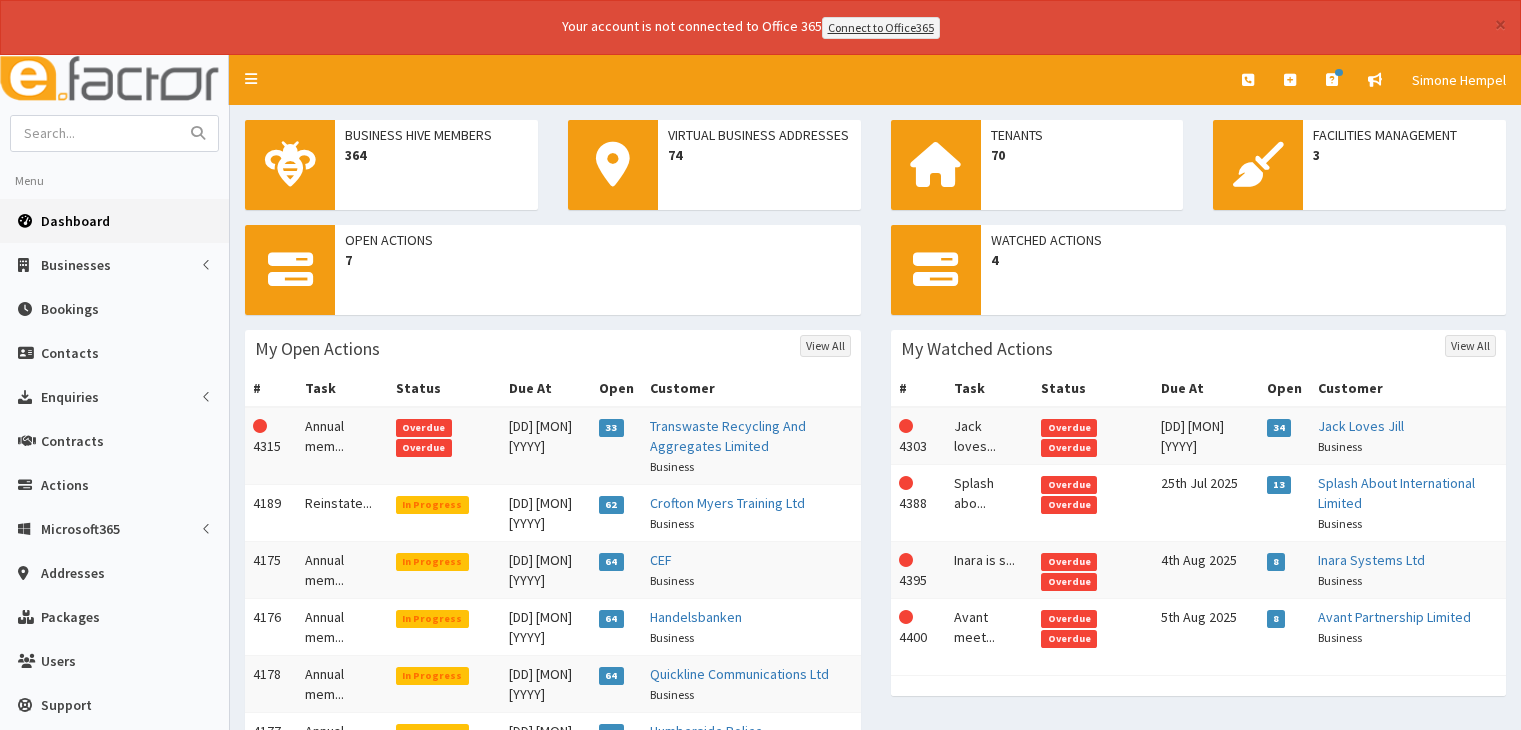 scroll, scrollTop: 0, scrollLeft: 0, axis: both 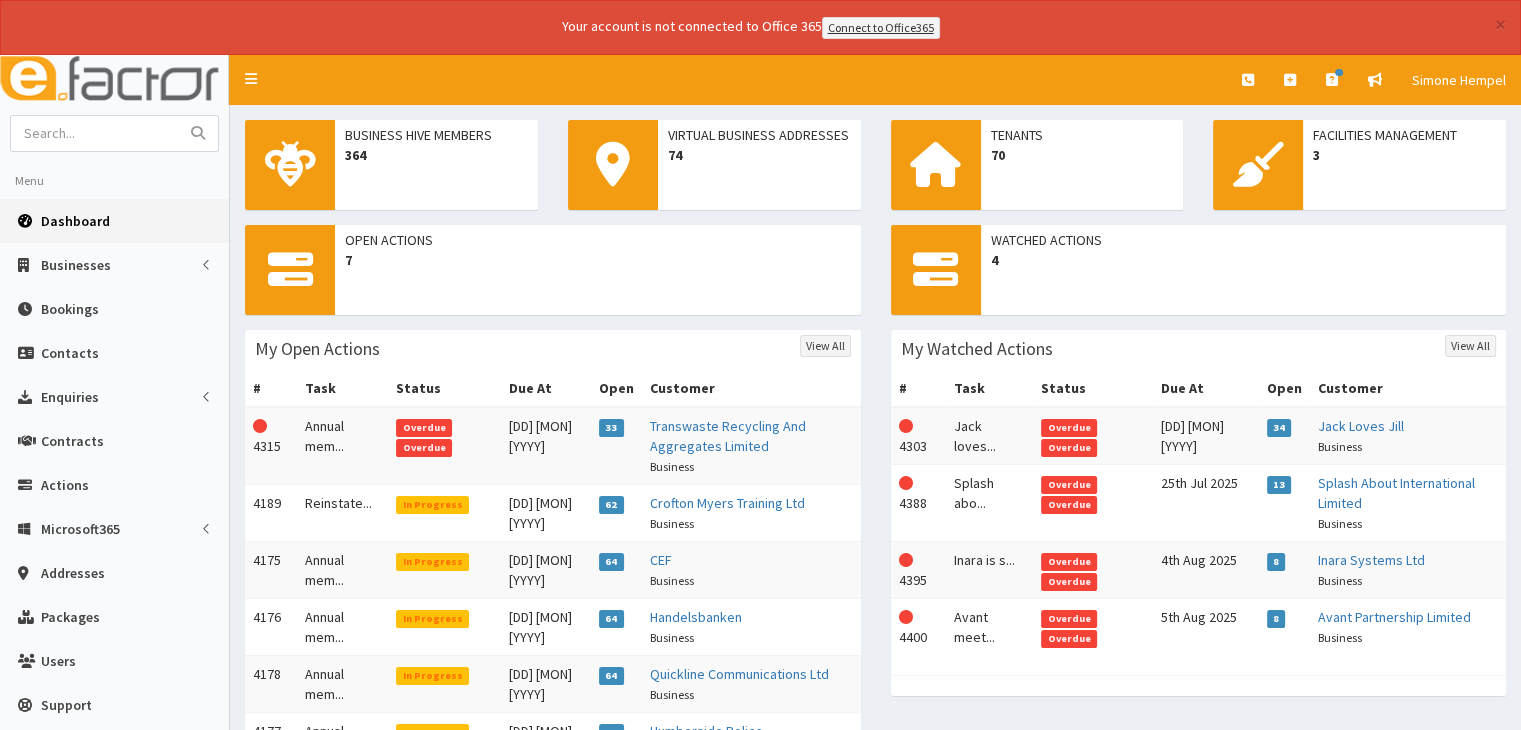 click on "This Action is overdue! [NUMBER]" at bounding box center [271, 446] 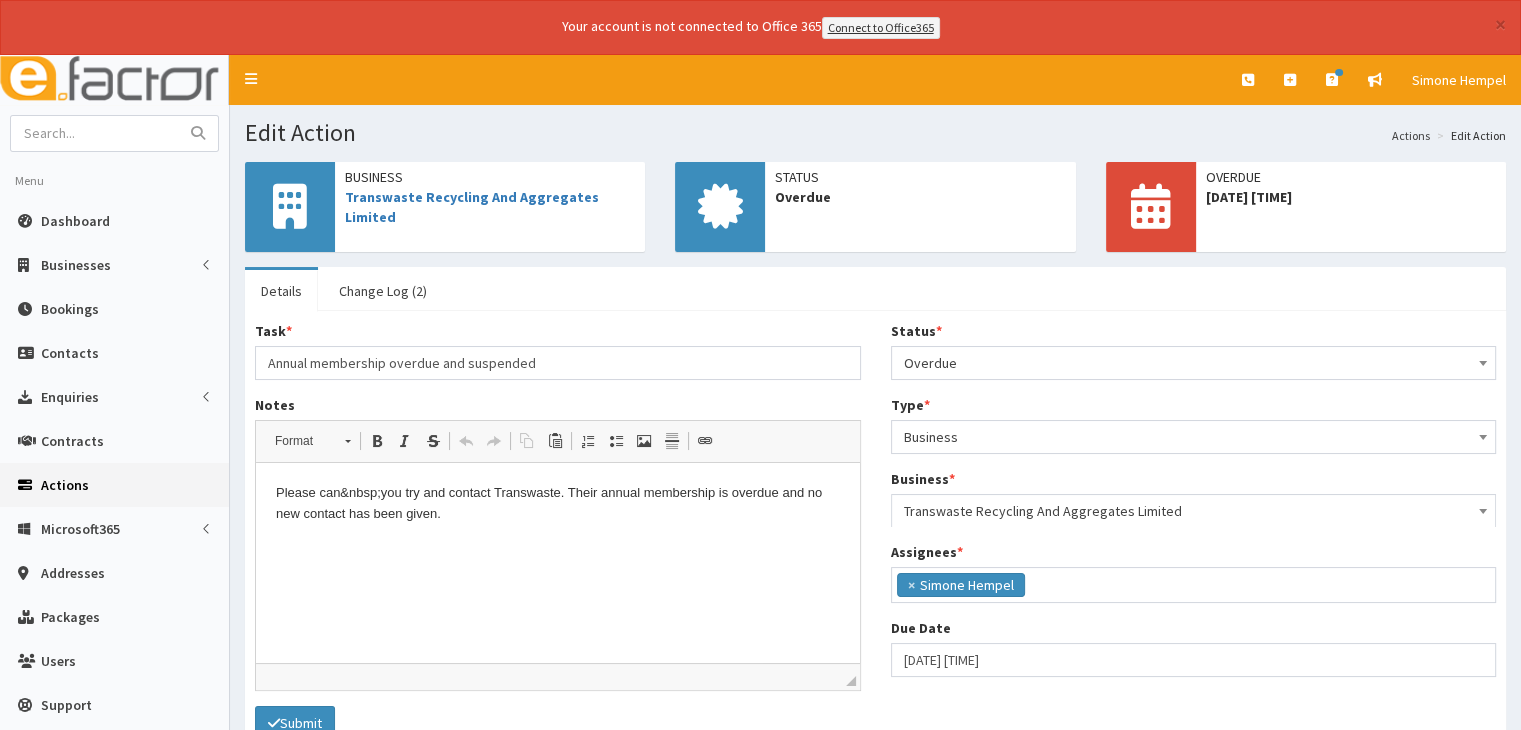 scroll, scrollTop: 0, scrollLeft: 0, axis: both 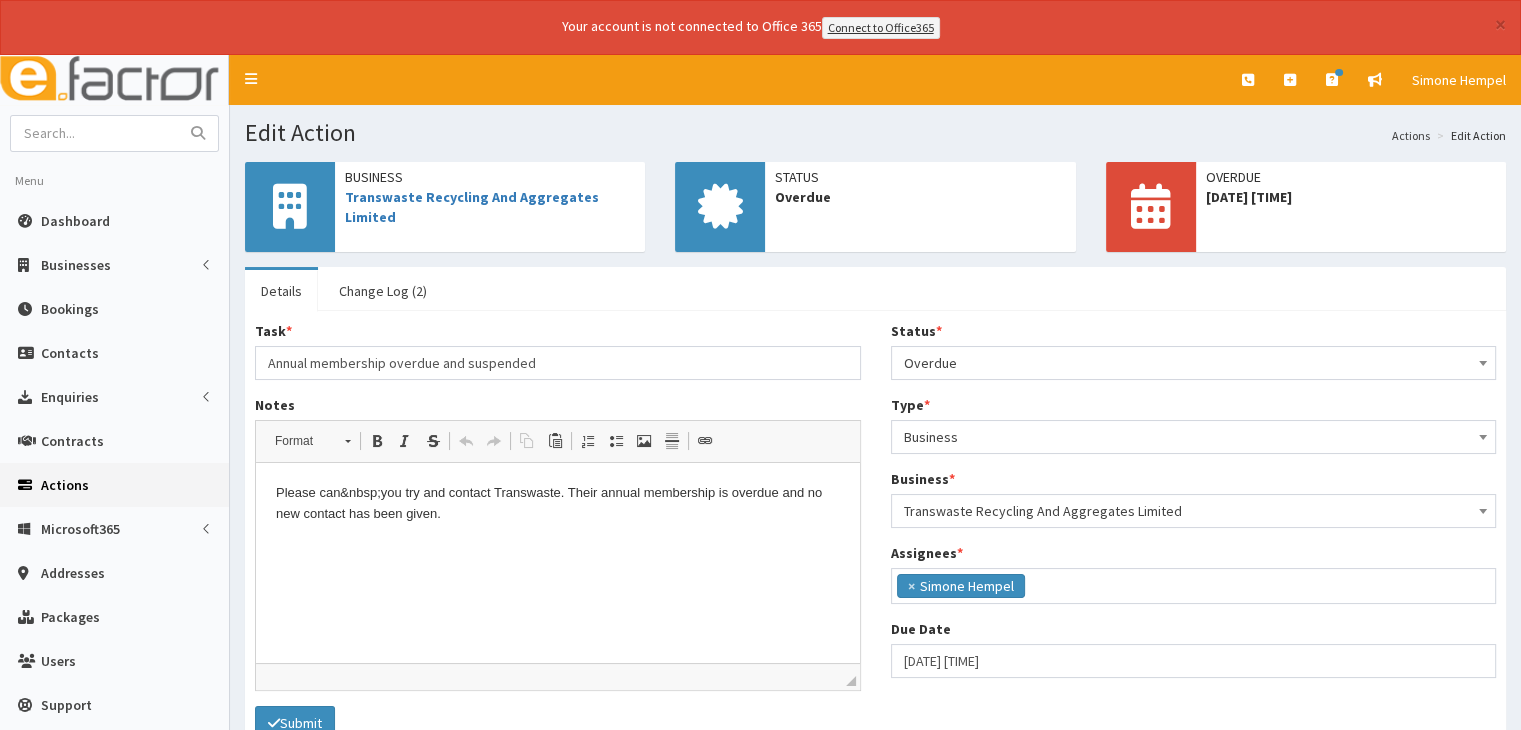 click on "Overdue" at bounding box center [1194, 363] 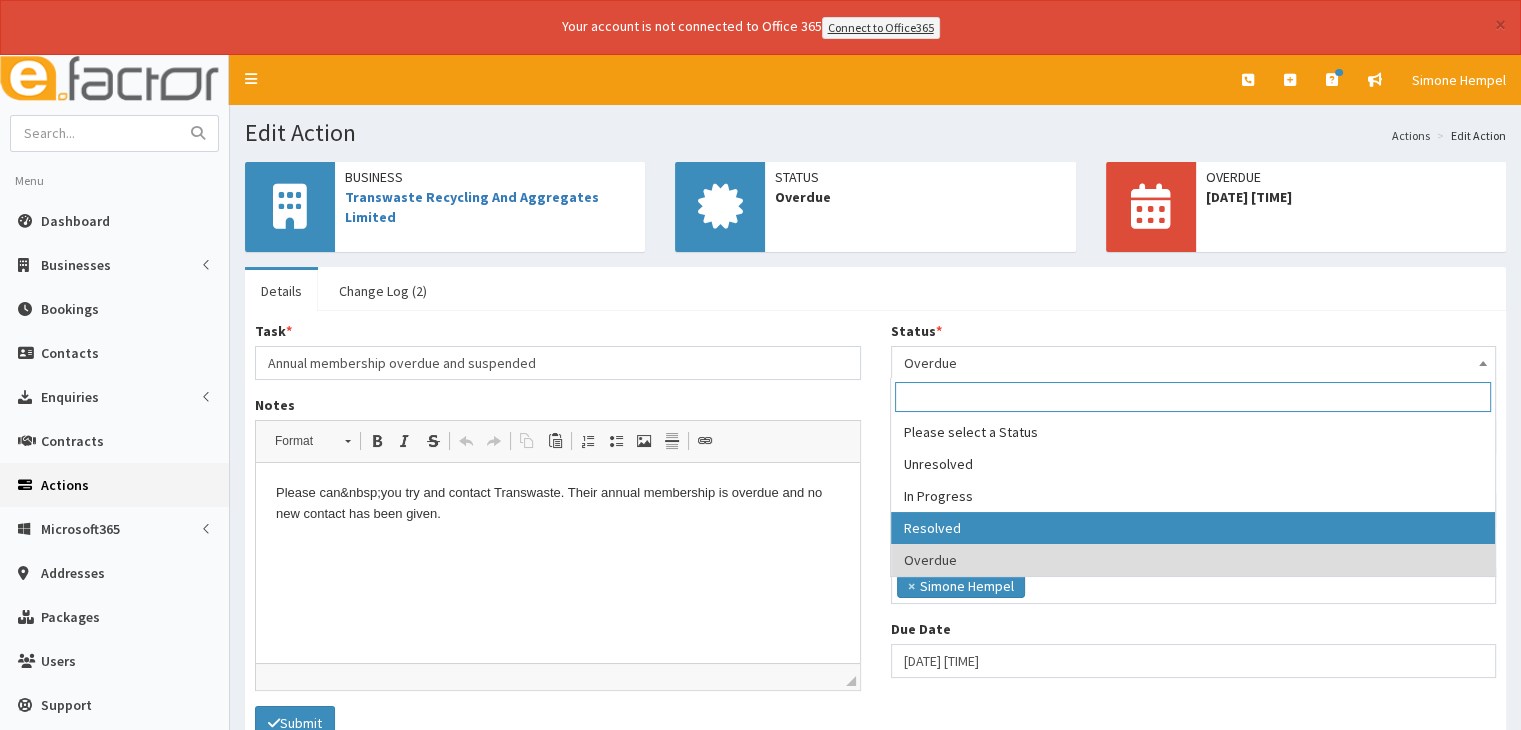 select on "3" 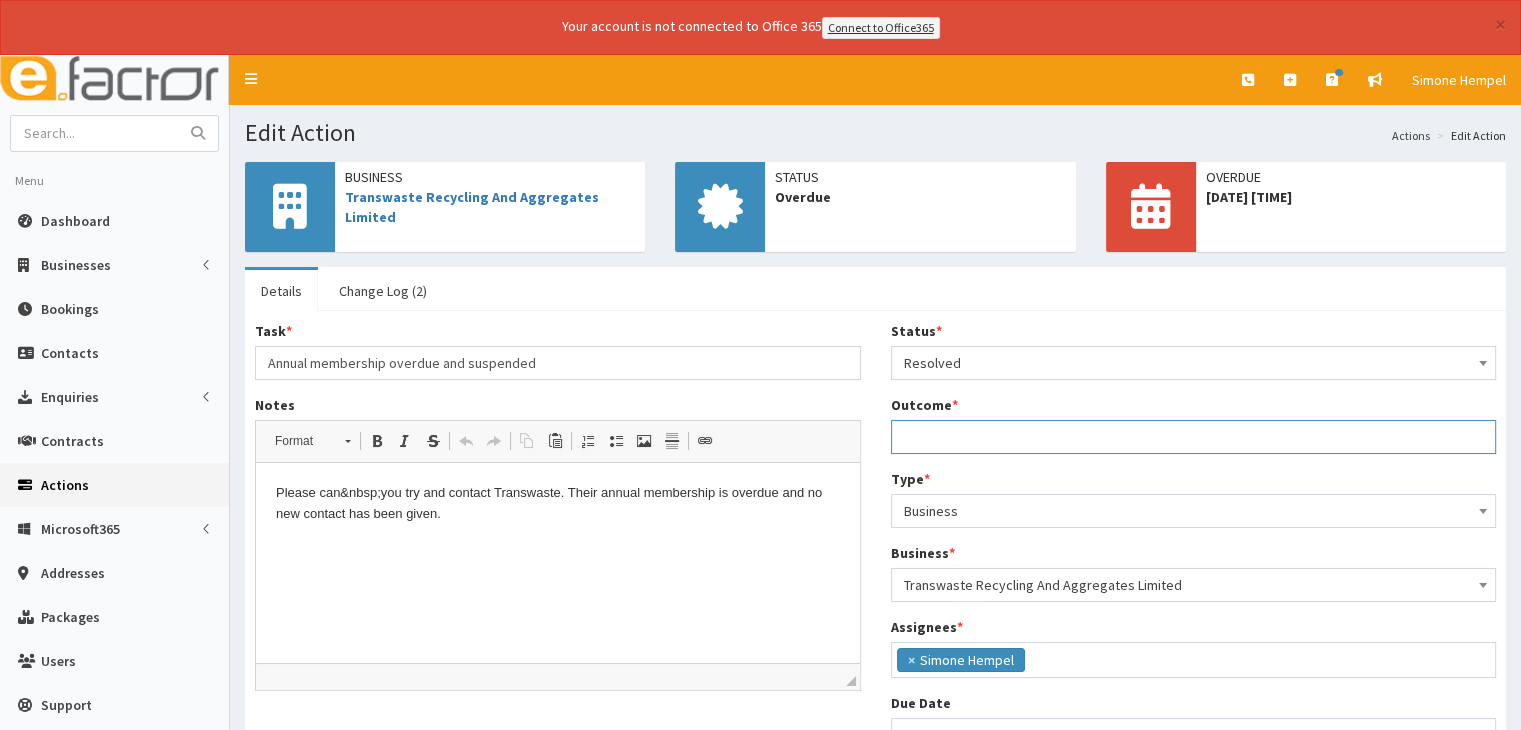 click on "Outcome  *" at bounding box center [1194, 437] 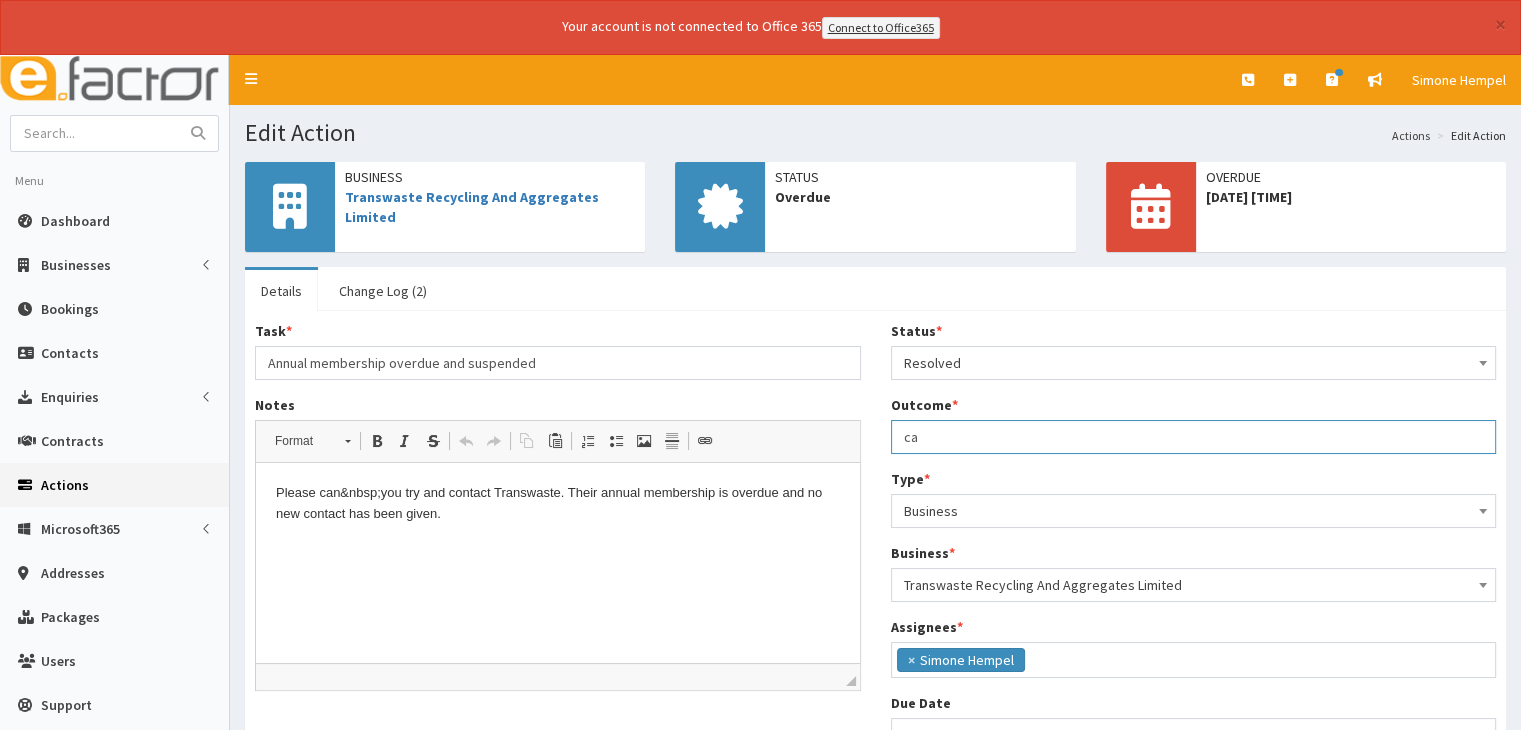 type on "c" 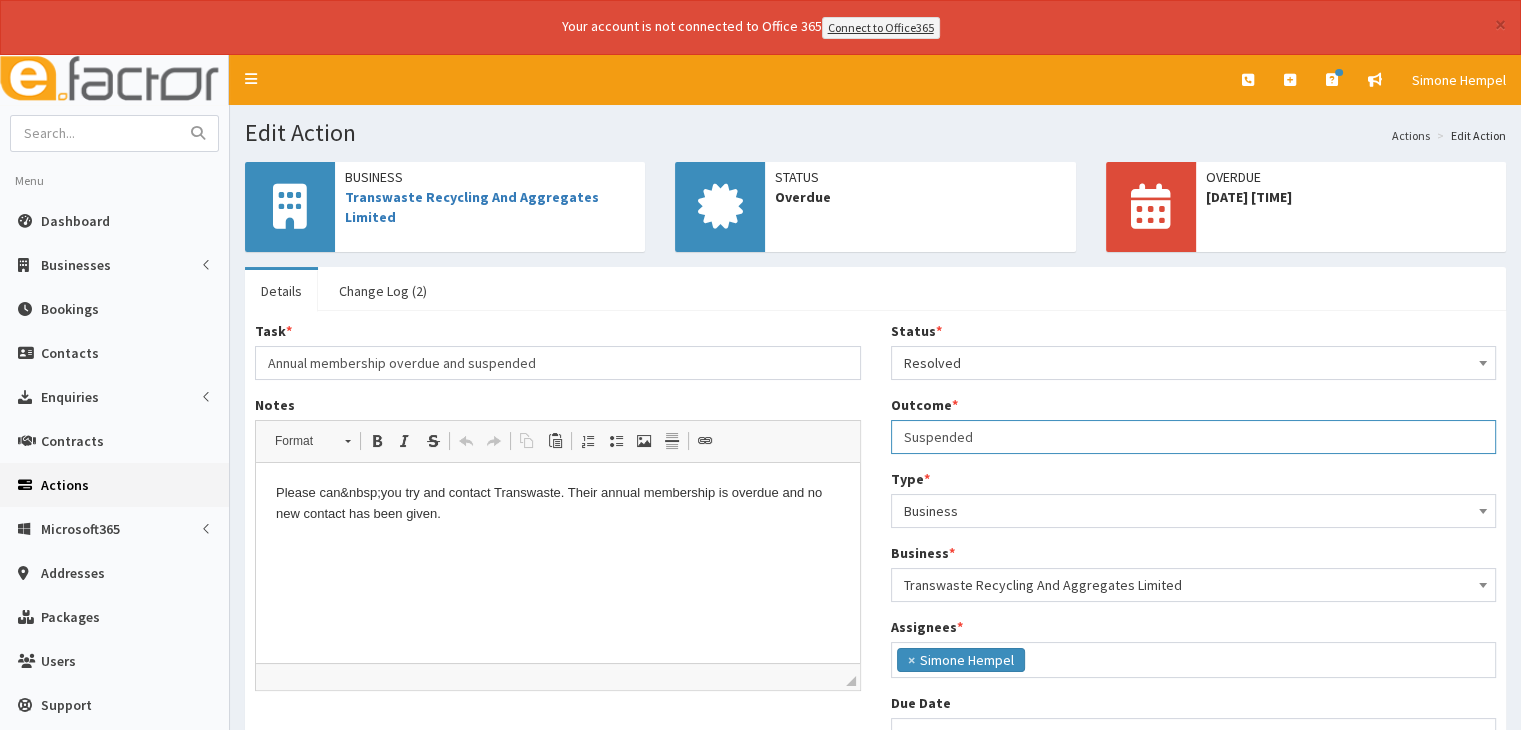 click on "Suspended" at bounding box center [1194, 437] 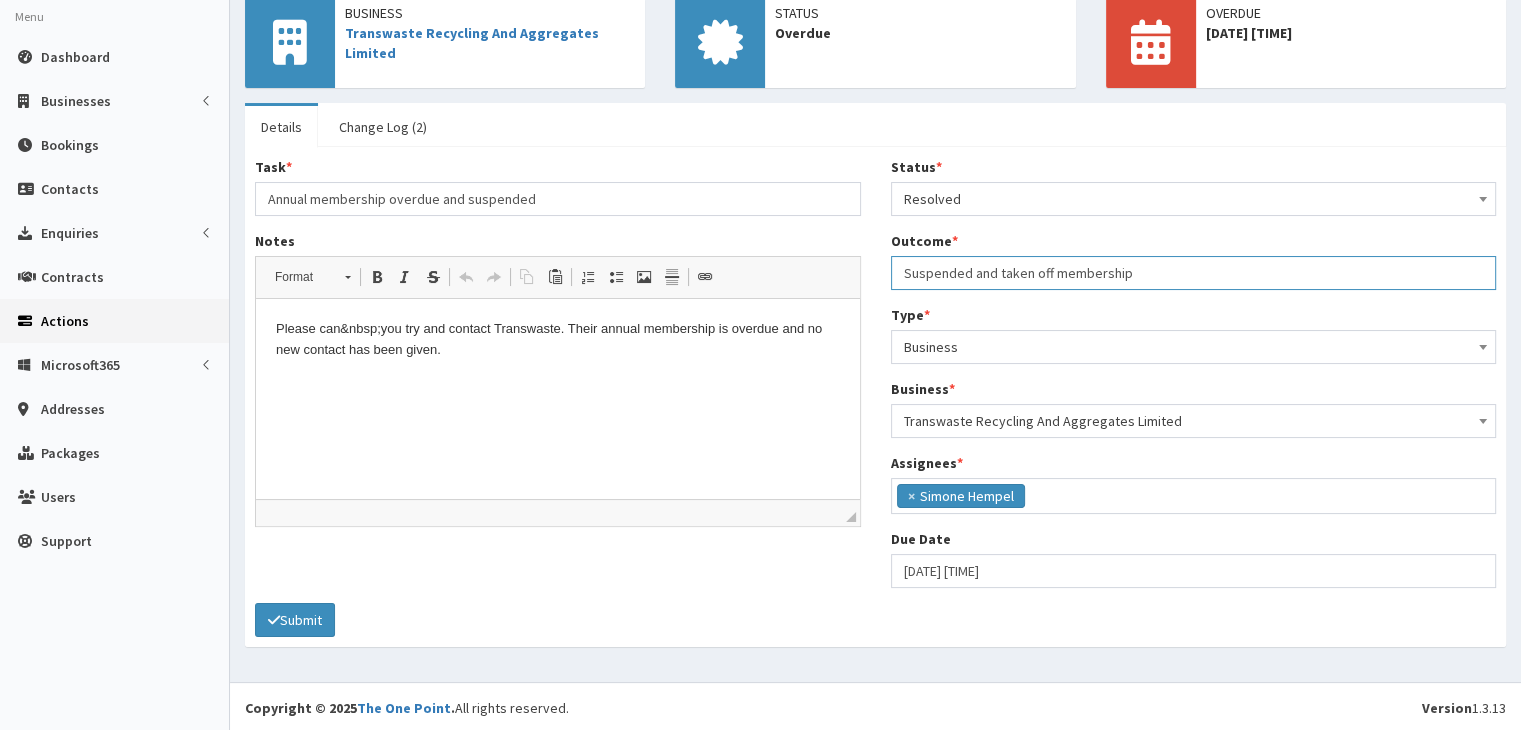 scroll, scrollTop: 165, scrollLeft: 0, axis: vertical 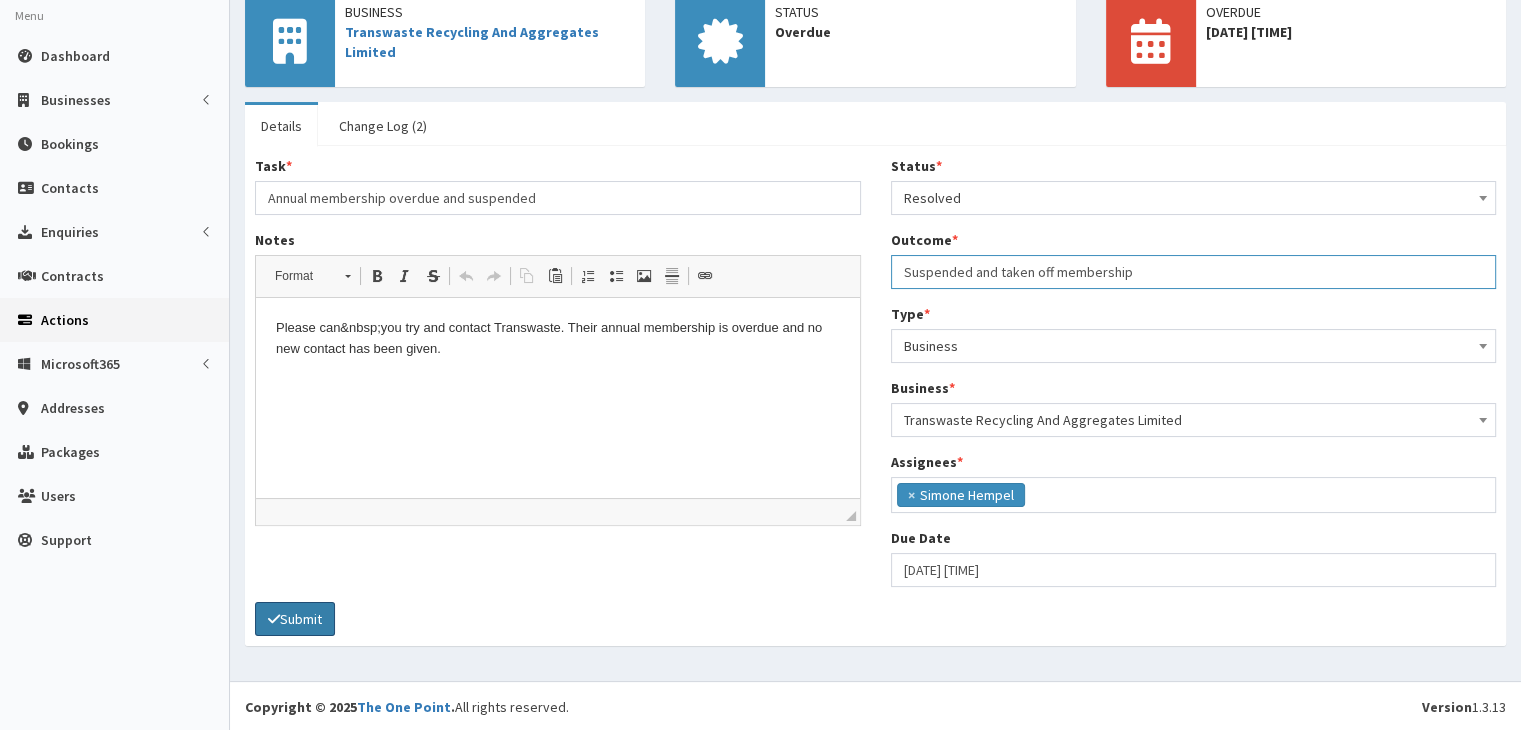 type on "Suspended and taken off membership" 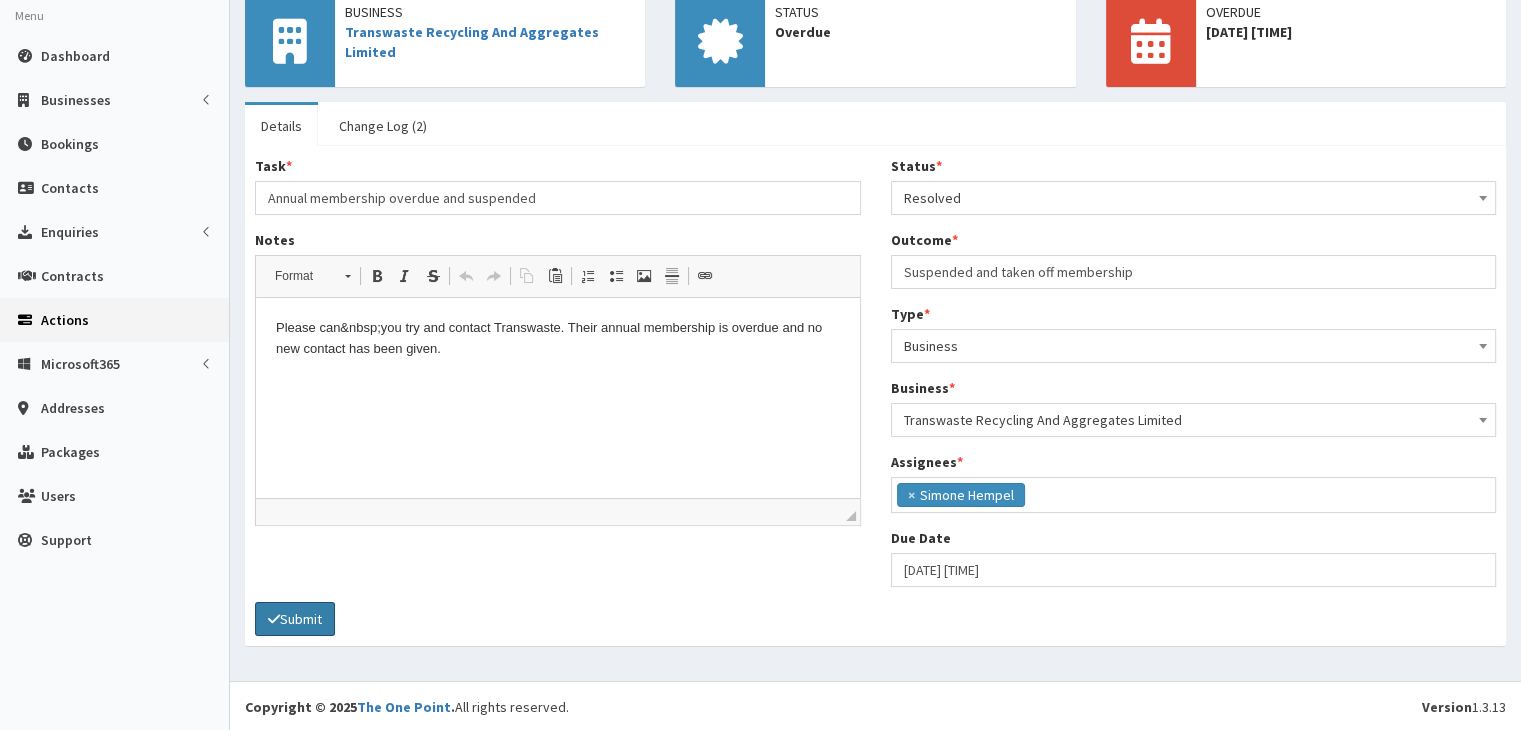 click on "Submit" at bounding box center (295, 619) 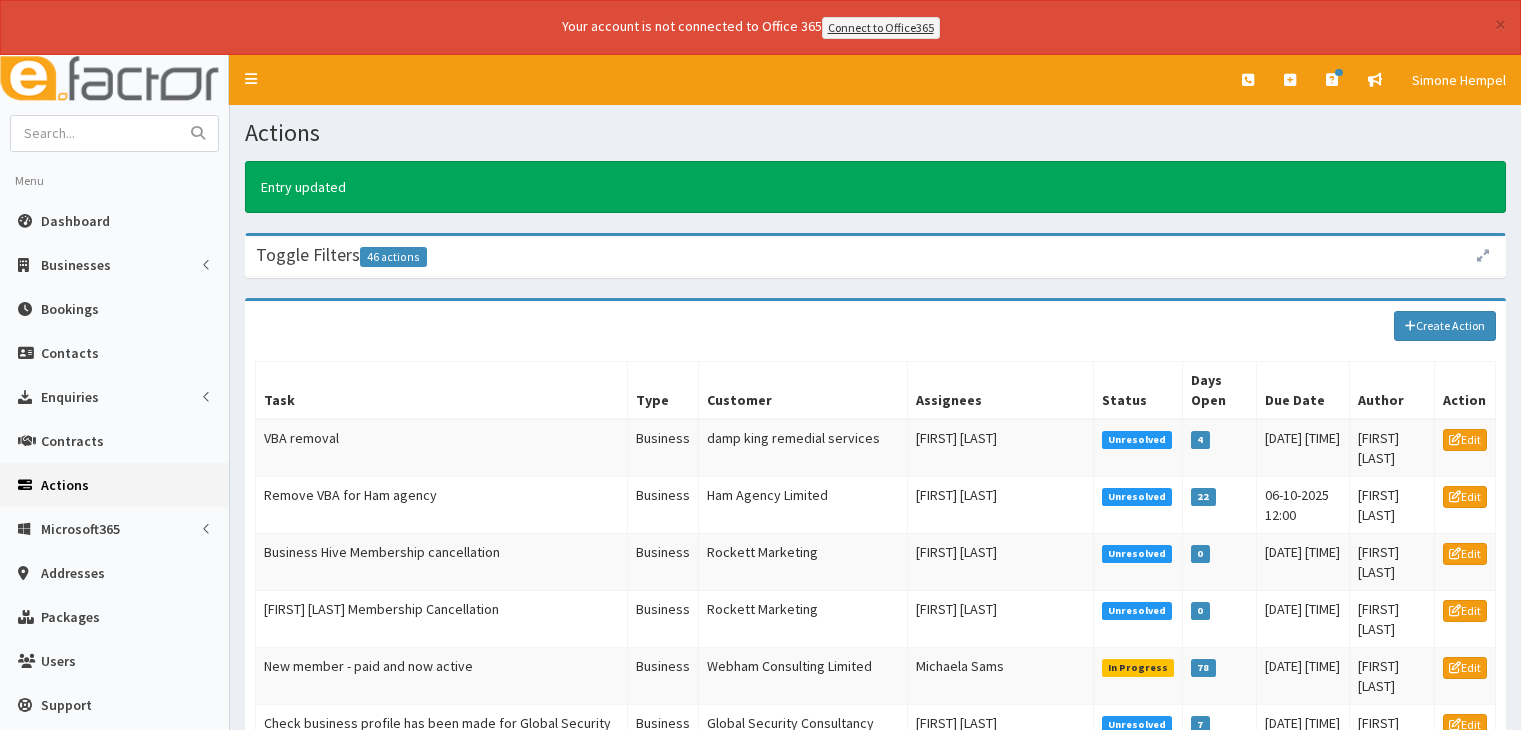 scroll, scrollTop: 0, scrollLeft: 0, axis: both 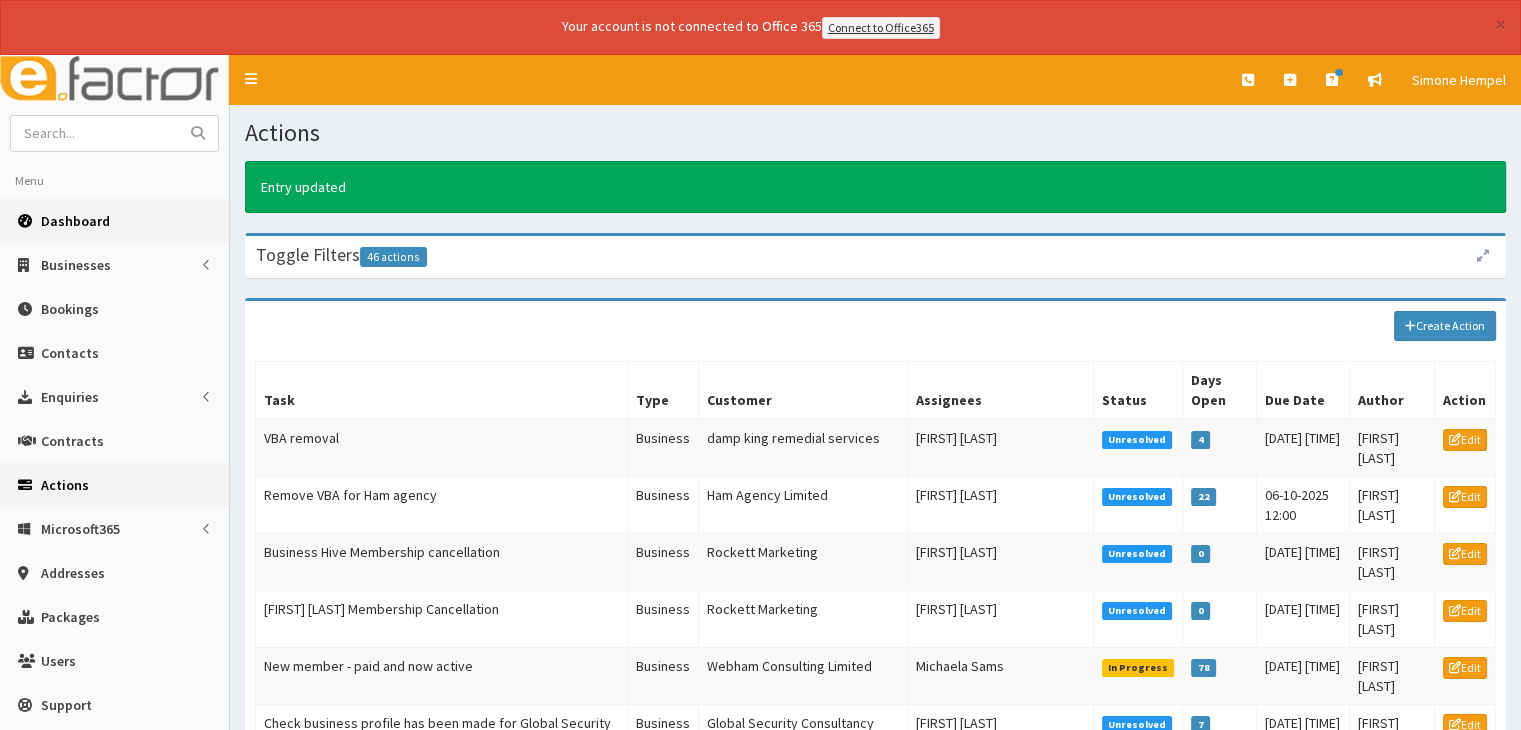 click on "Dashboard" at bounding box center [114, 221] 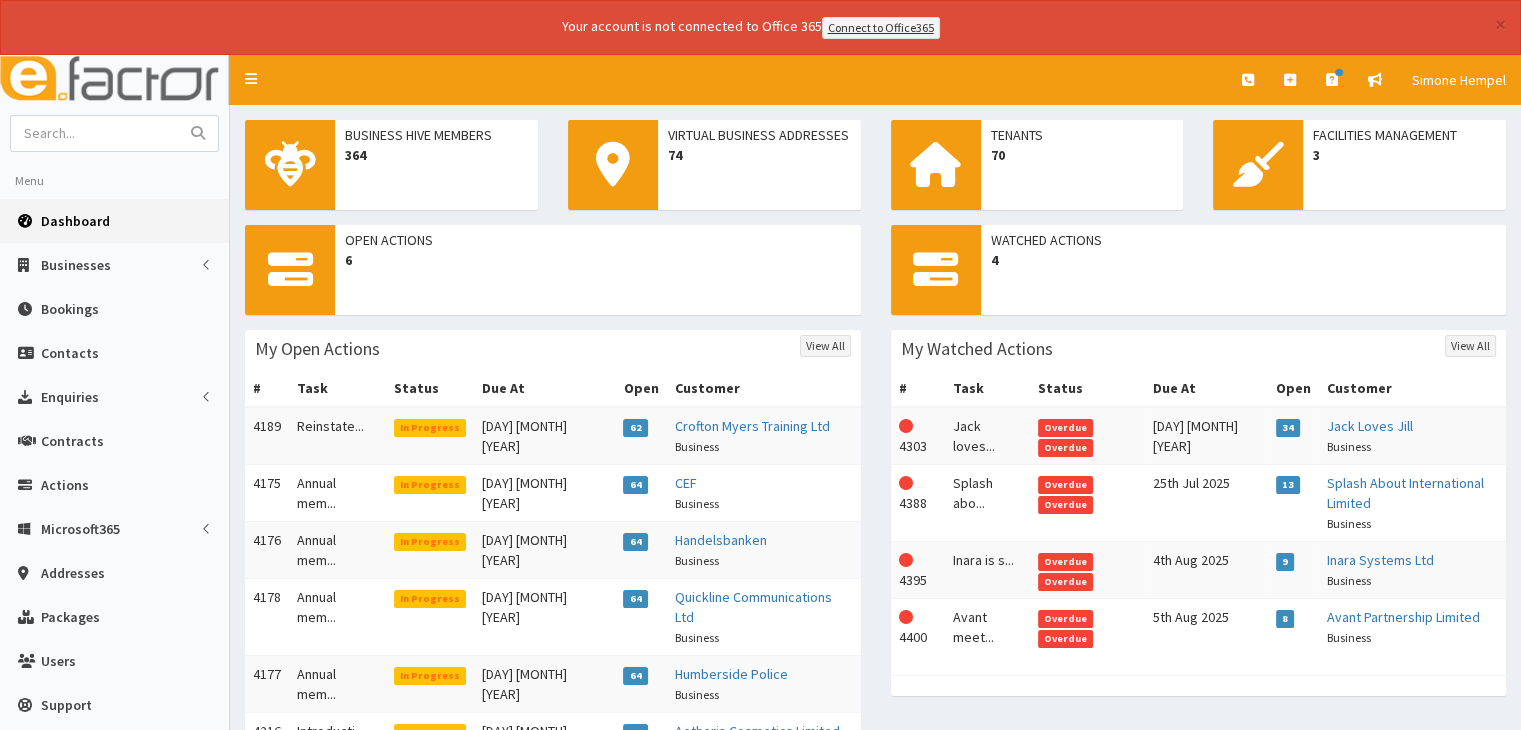 scroll, scrollTop: 144, scrollLeft: 0, axis: vertical 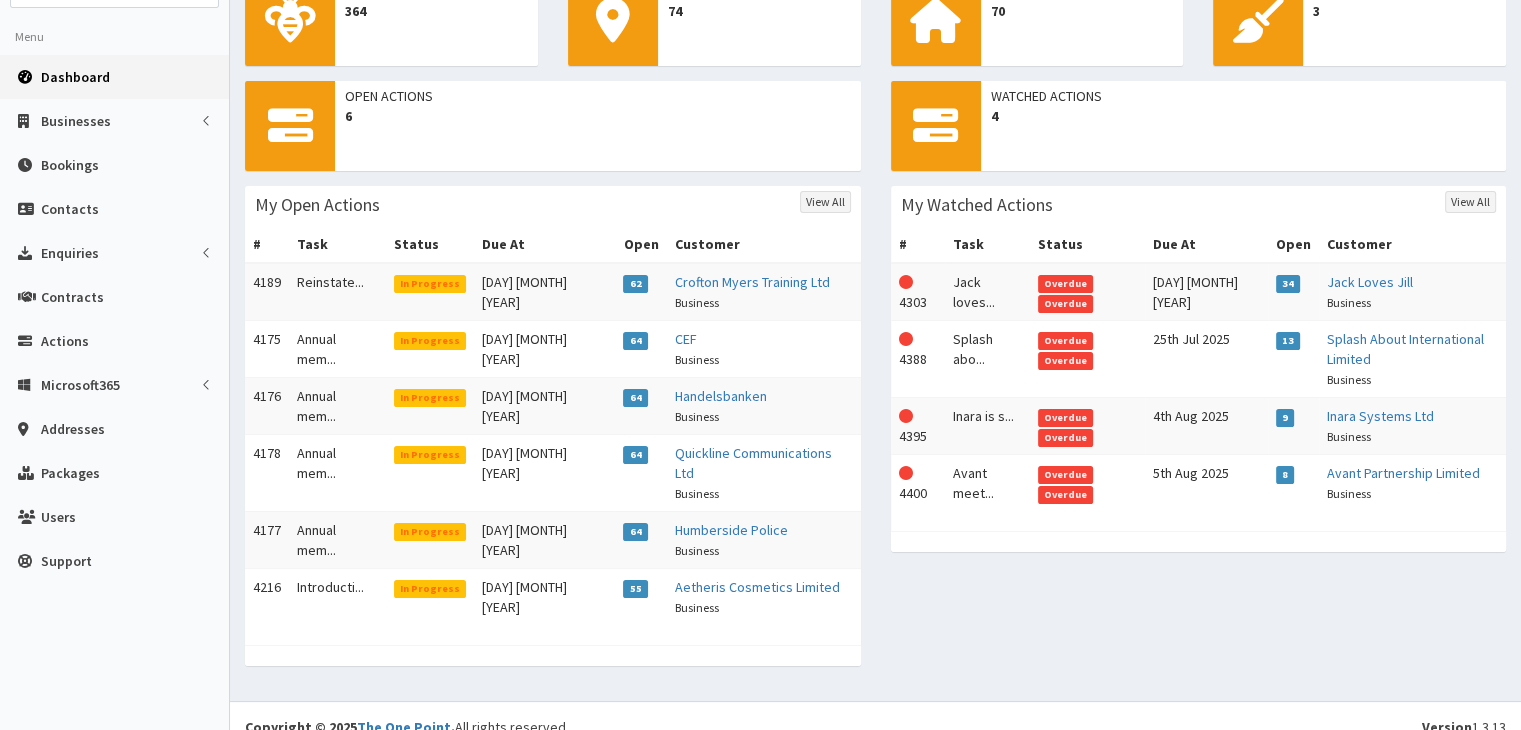click on "Aetheris Cosmetics Limited
Business" at bounding box center (763, 596) 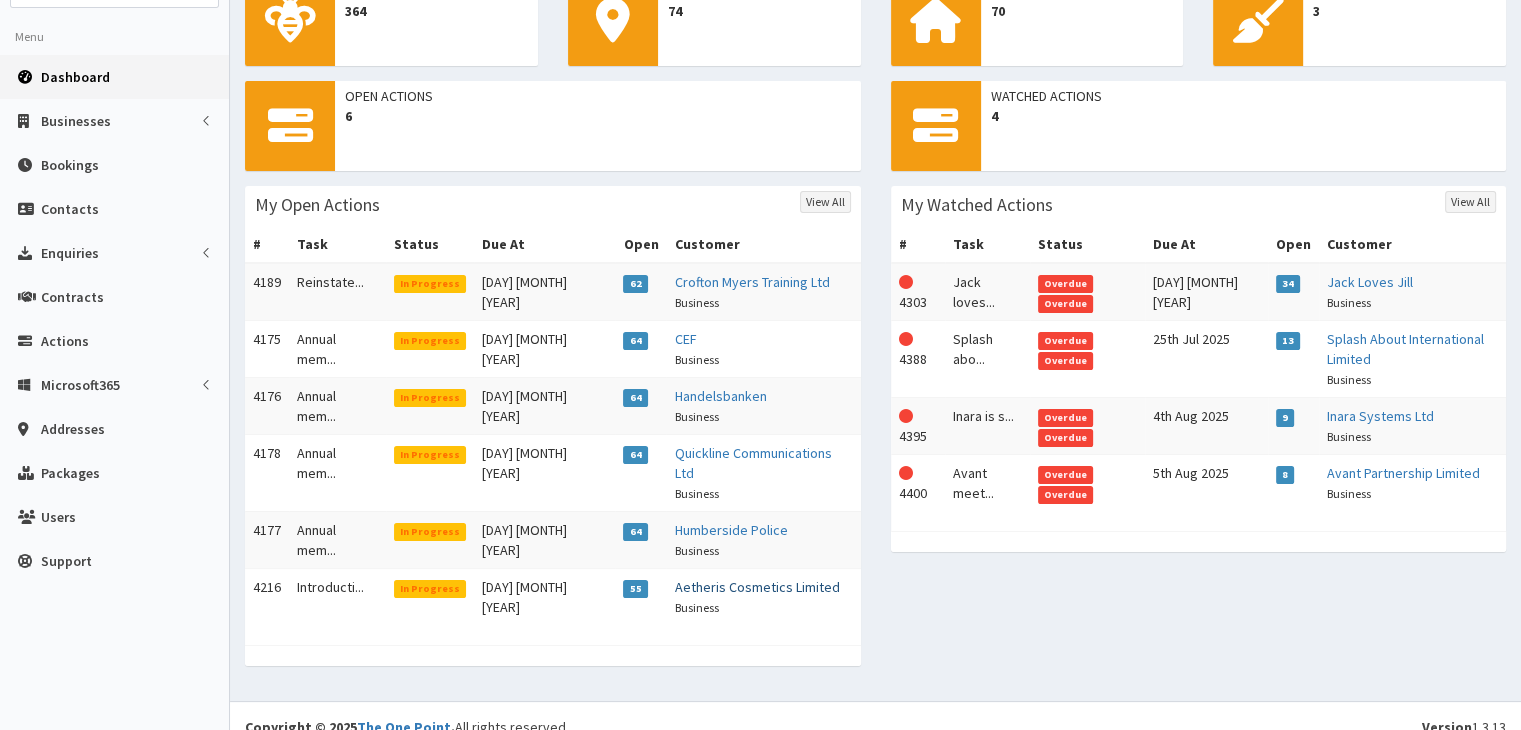 click on "Aetheris Cosmetics Limited" at bounding box center (756, 587) 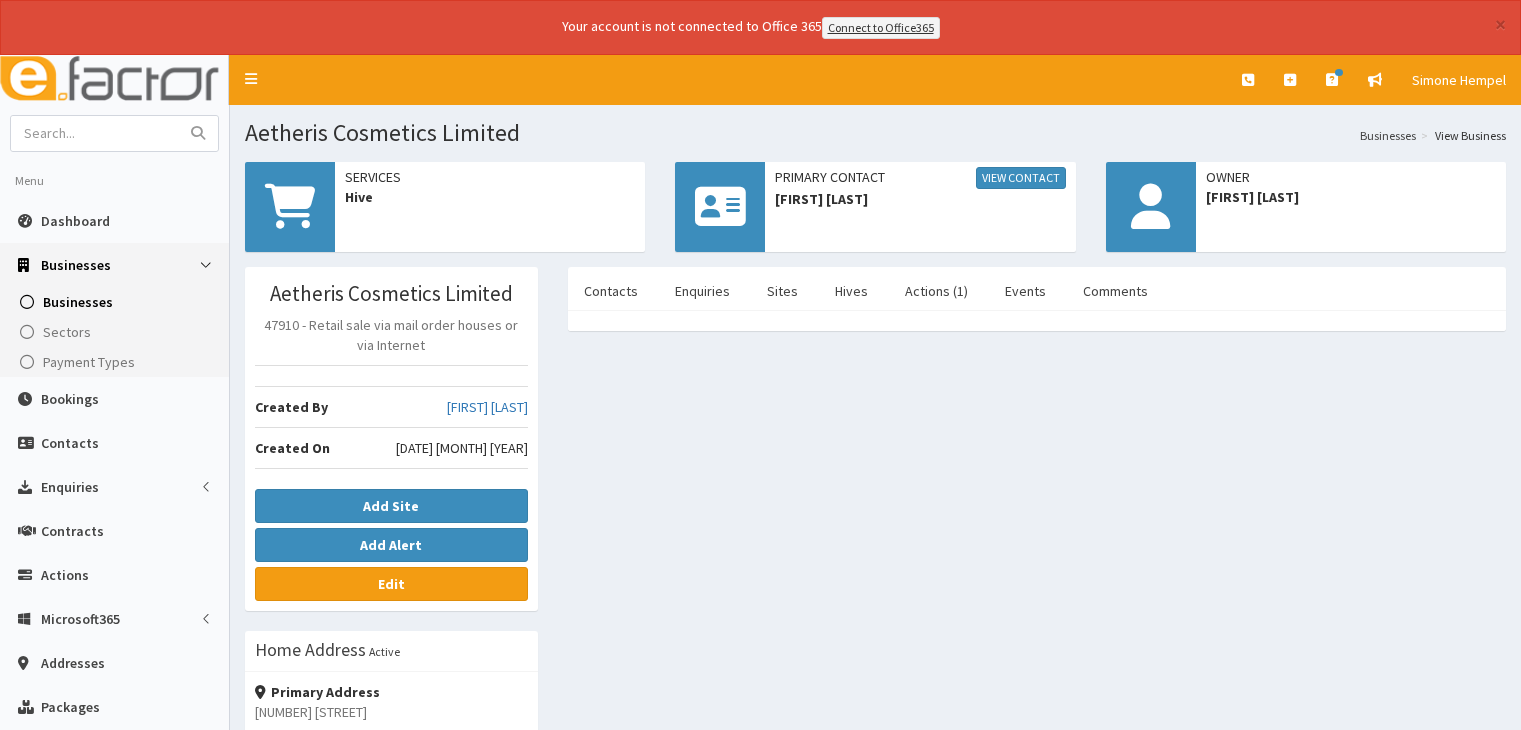 scroll, scrollTop: 0, scrollLeft: 0, axis: both 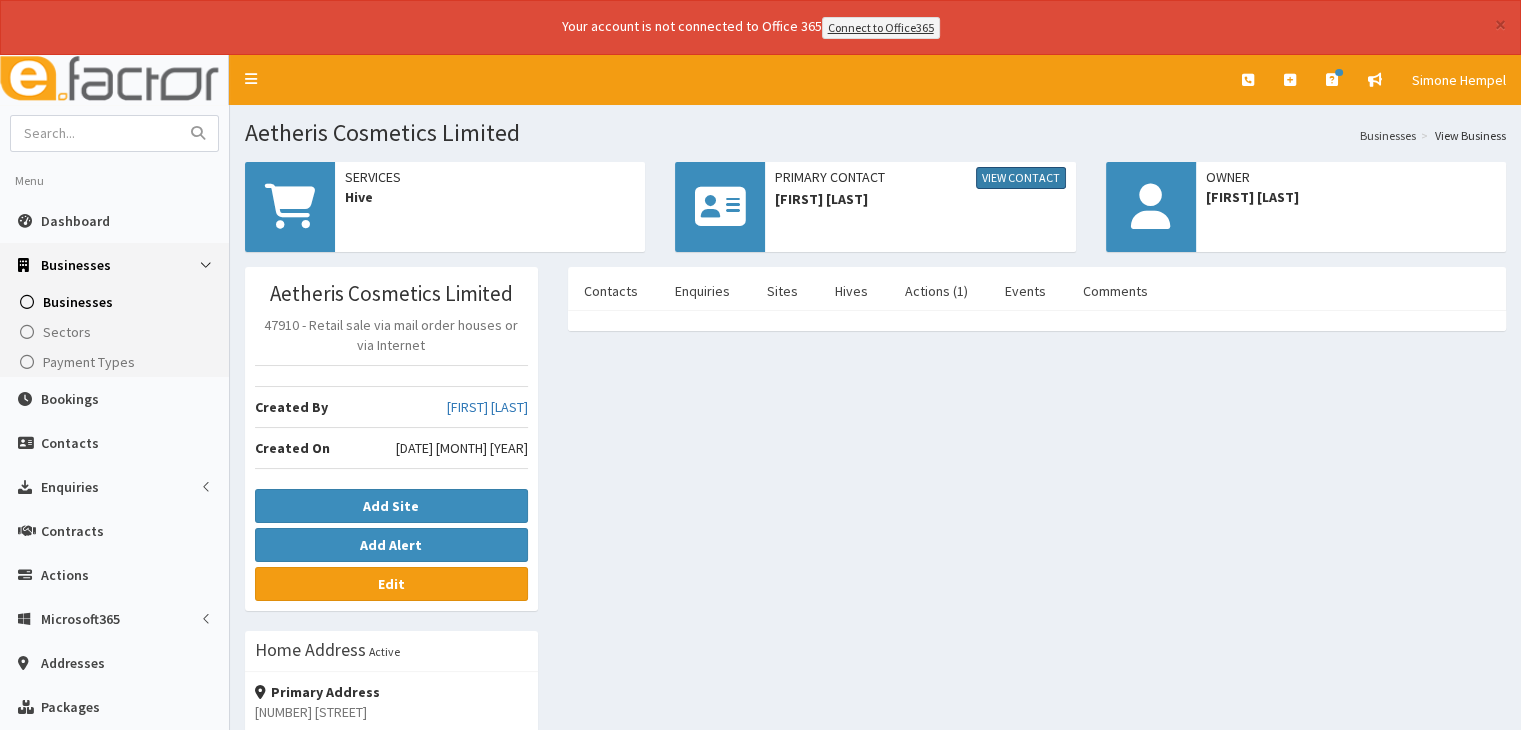 click on "View Contact" at bounding box center (1021, 178) 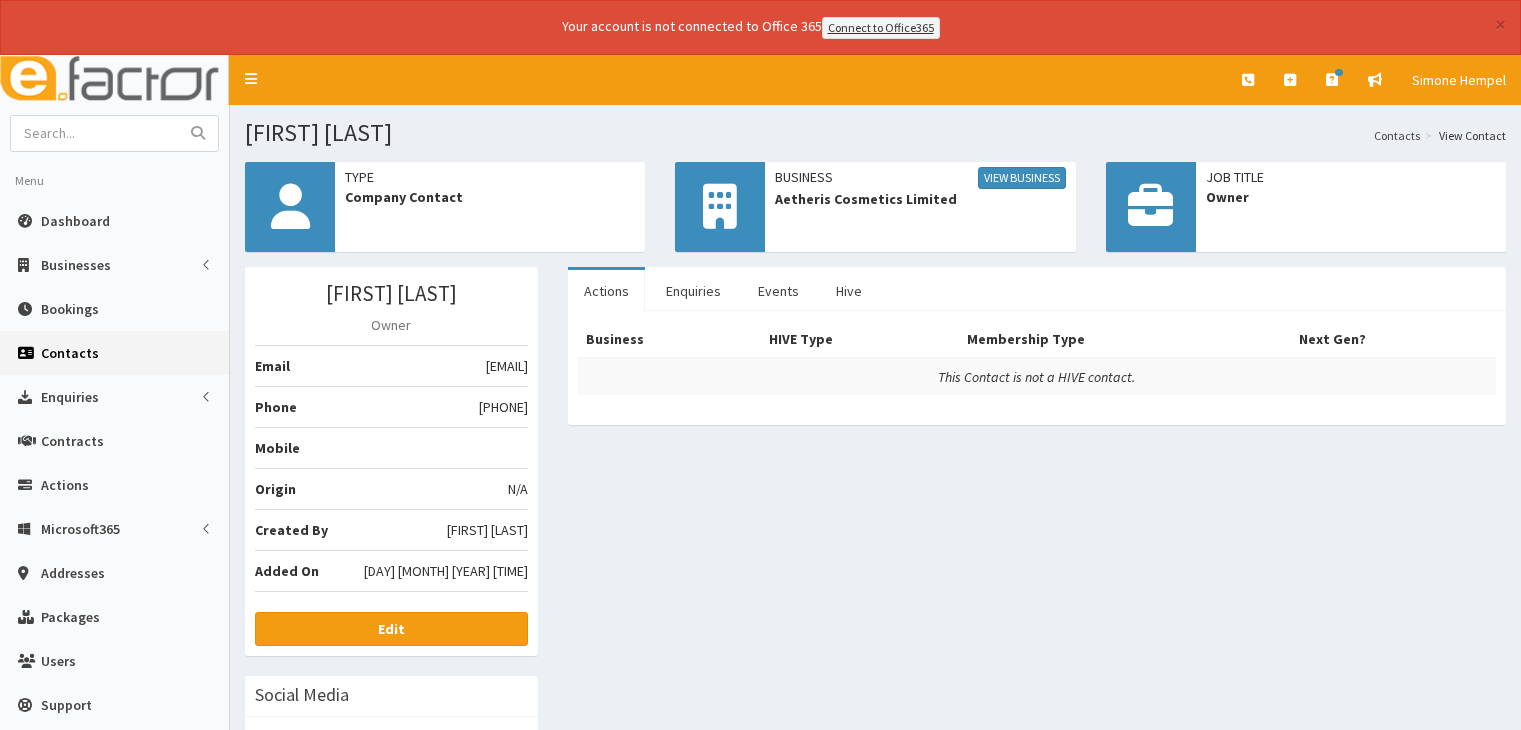 scroll, scrollTop: 0, scrollLeft: 0, axis: both 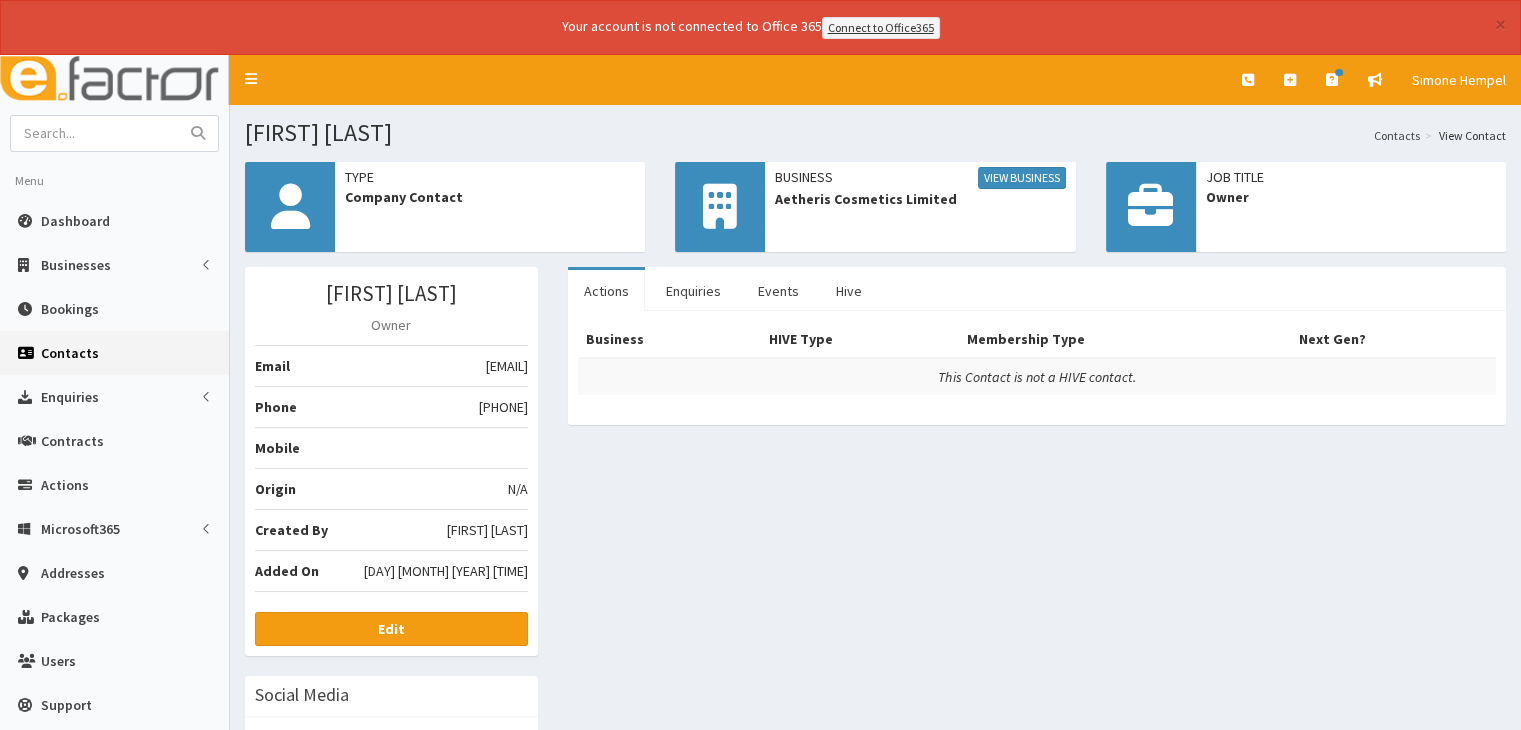 drag, startPoint x: 356, startPoint y: 363, endPoint x: 524, endPoint y: 362, distance: 168.00298 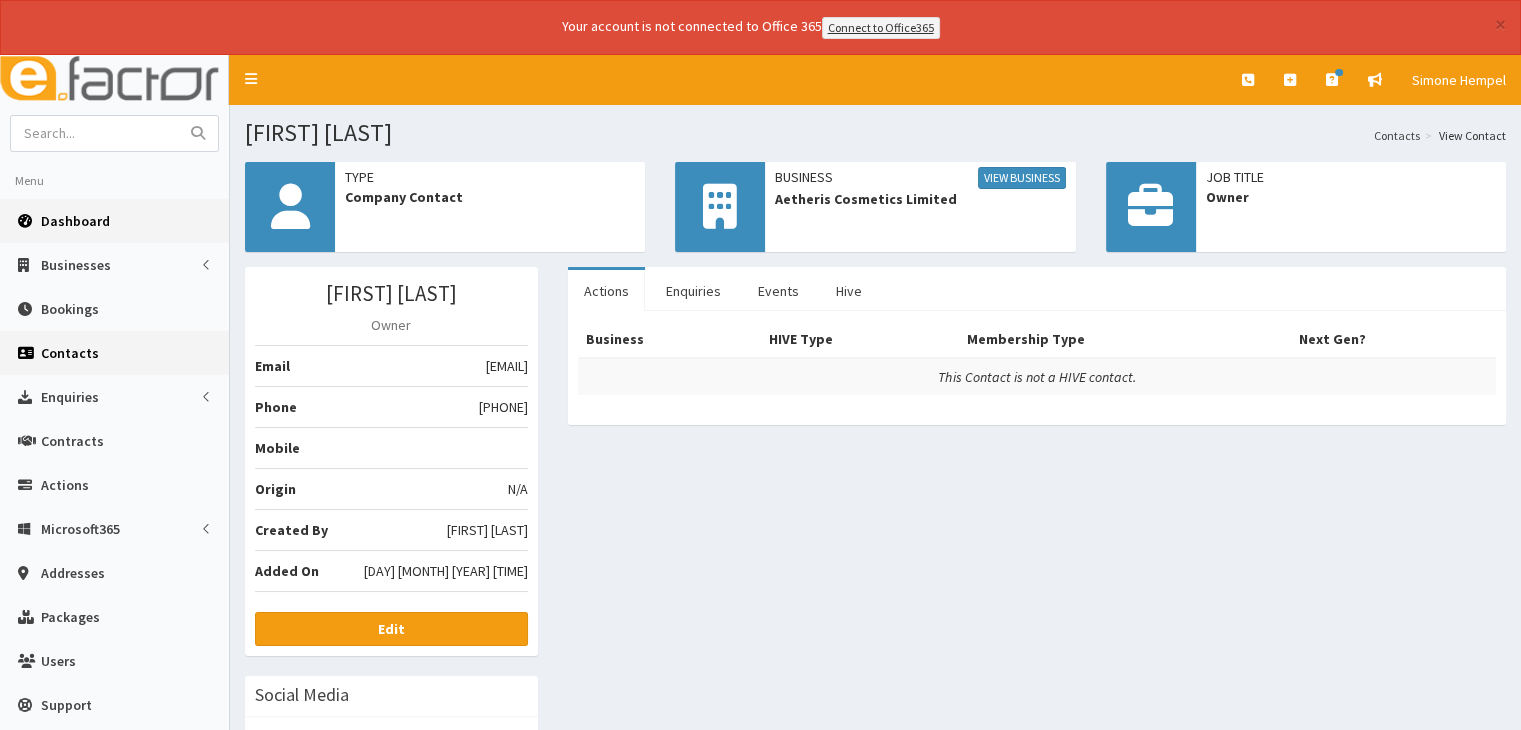 click on "Dashboard" at bounding box center (114, 221) 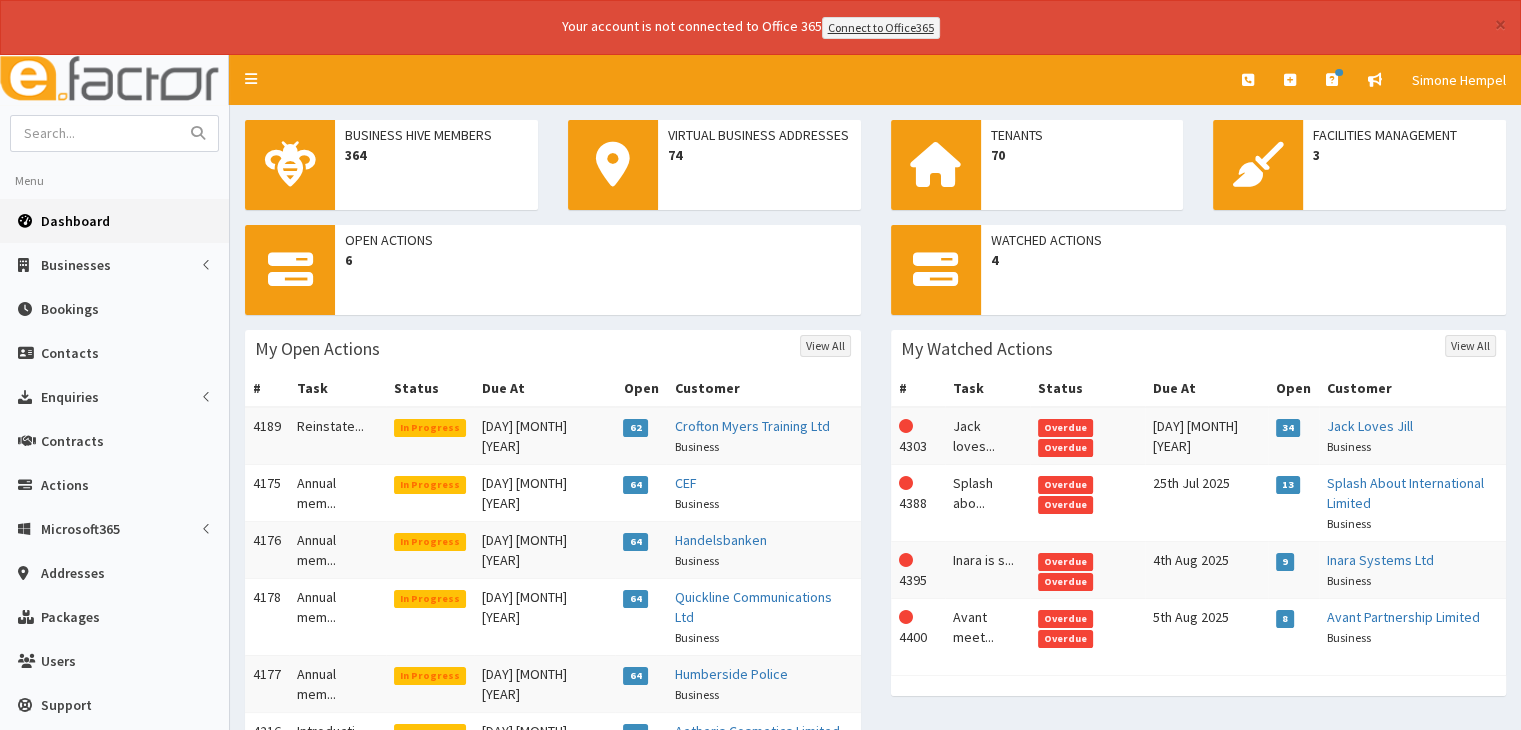 scroll, scrollTop: 144, scrollLeft: 0, axis: vertical 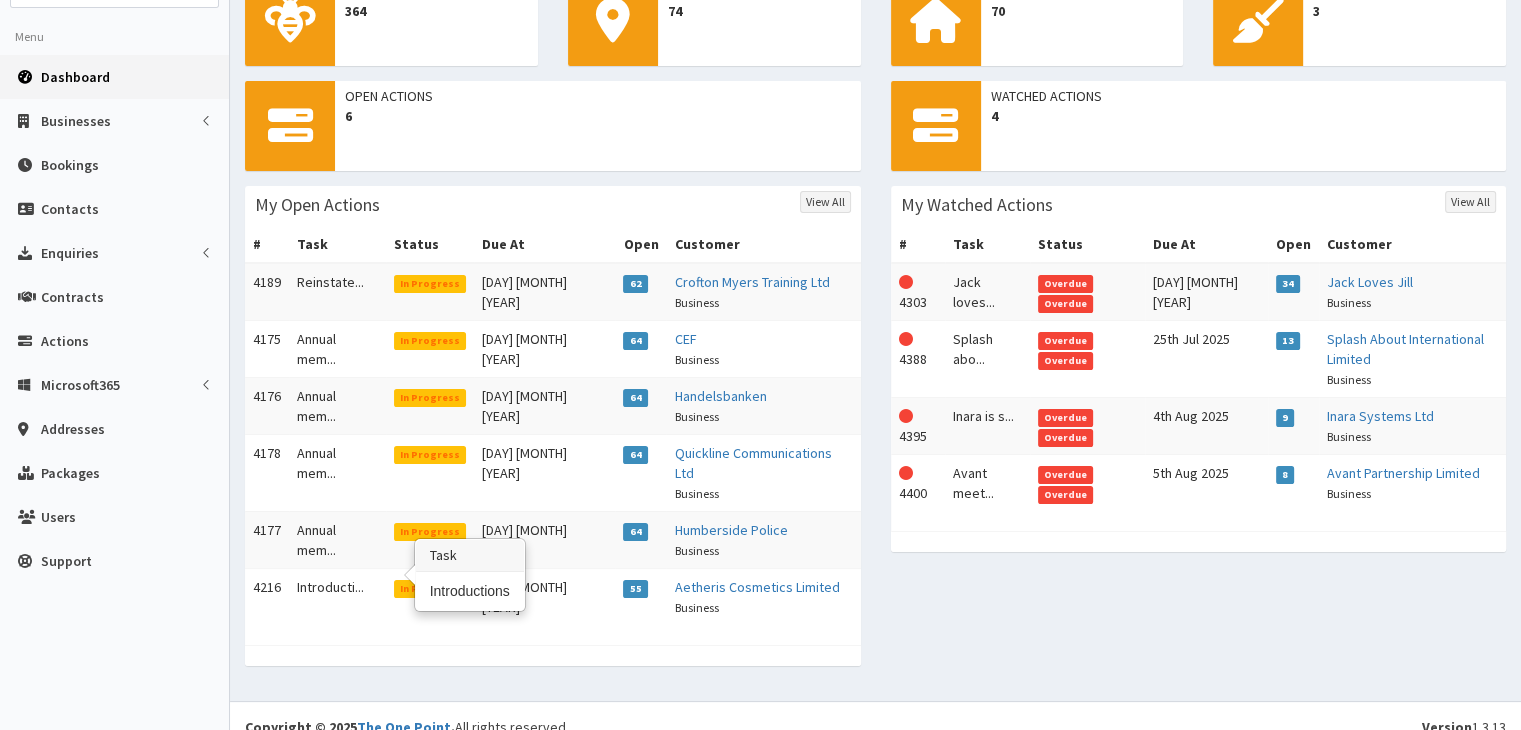 click on "Introducti..." at bounding box center (337, 596) 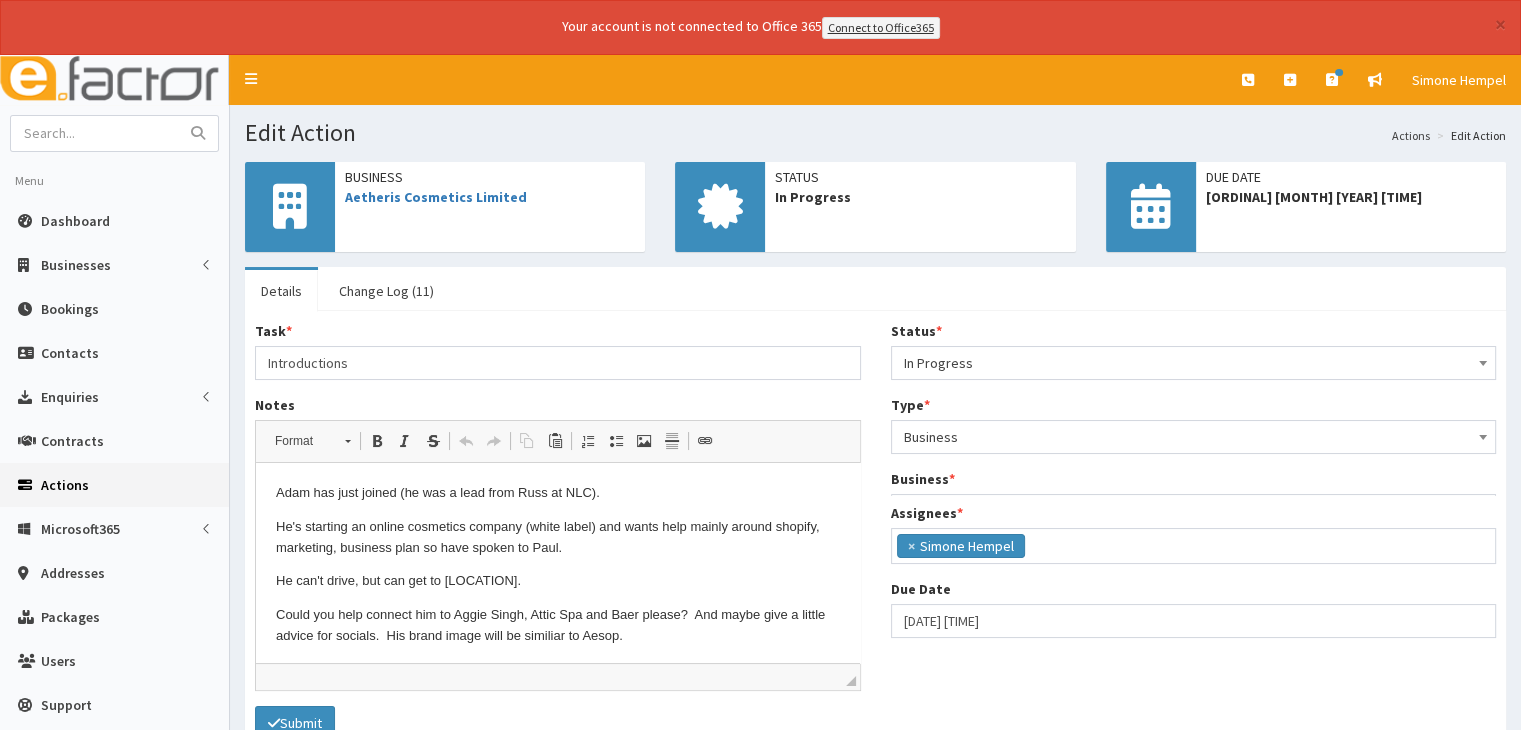 scroll, scrollTop: 0, scrollLeft: 0, axis: both 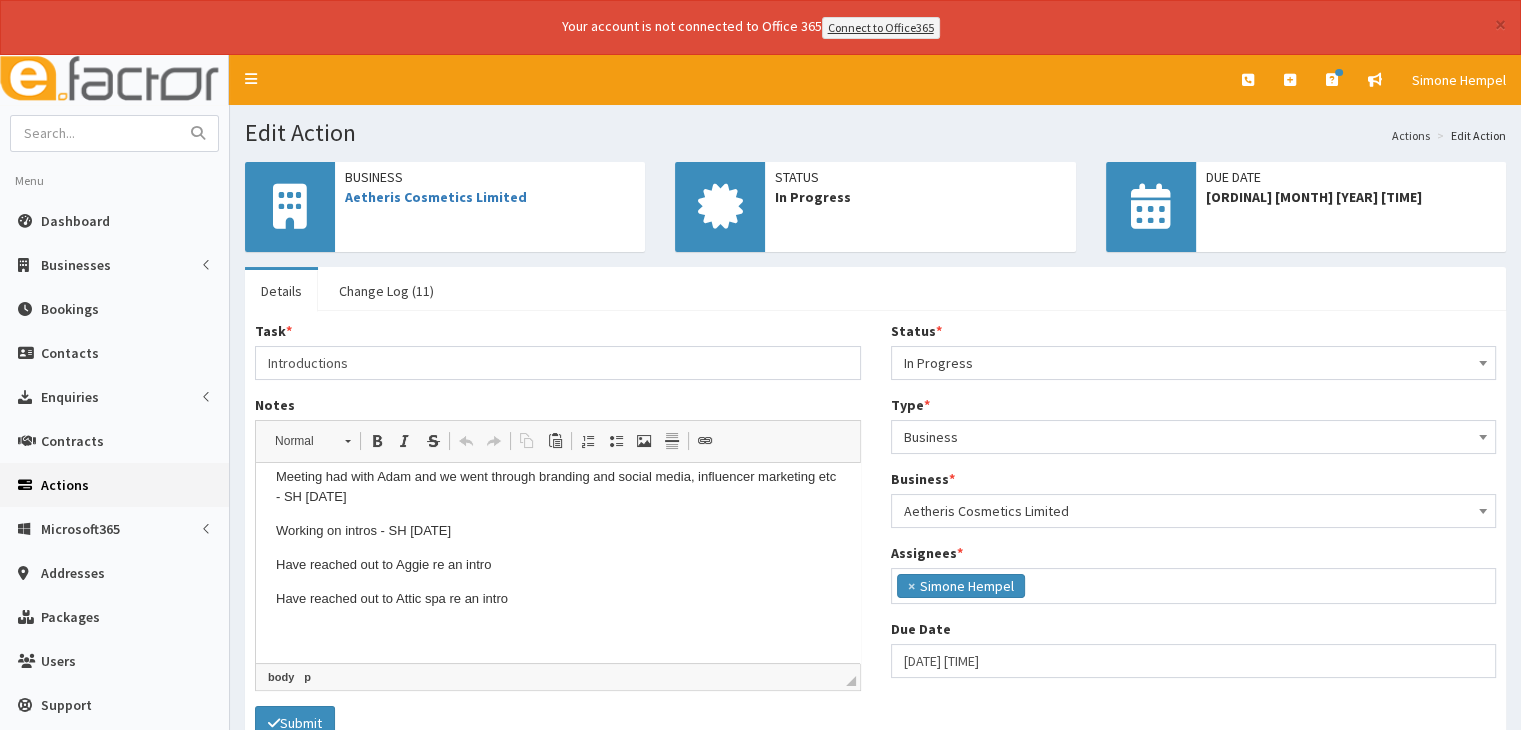 click on "Have reached out to Attic spa re an intro" at bounding box center (558, 599) 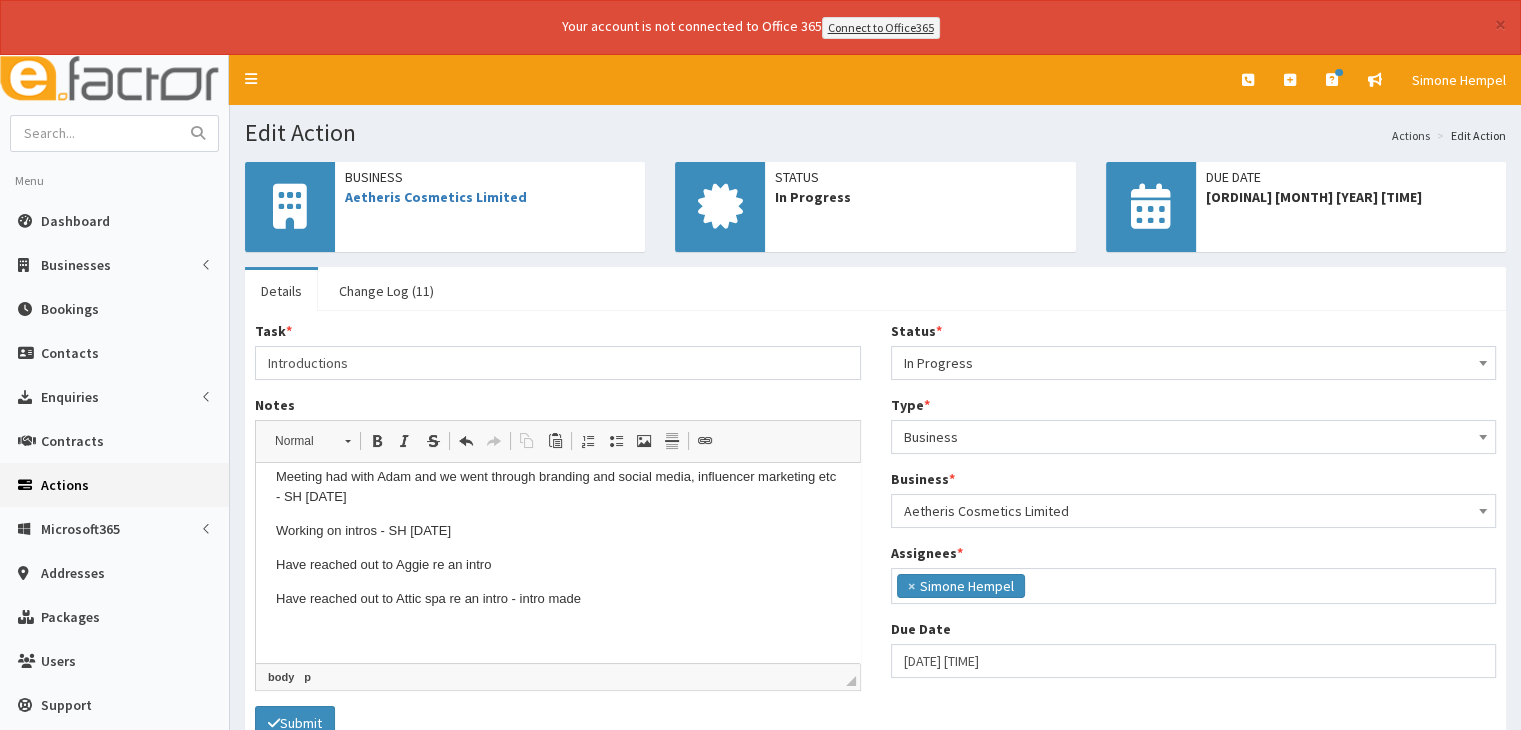 click on "Have reached out to Aggie re an intro" at bounding box center (558, 565) 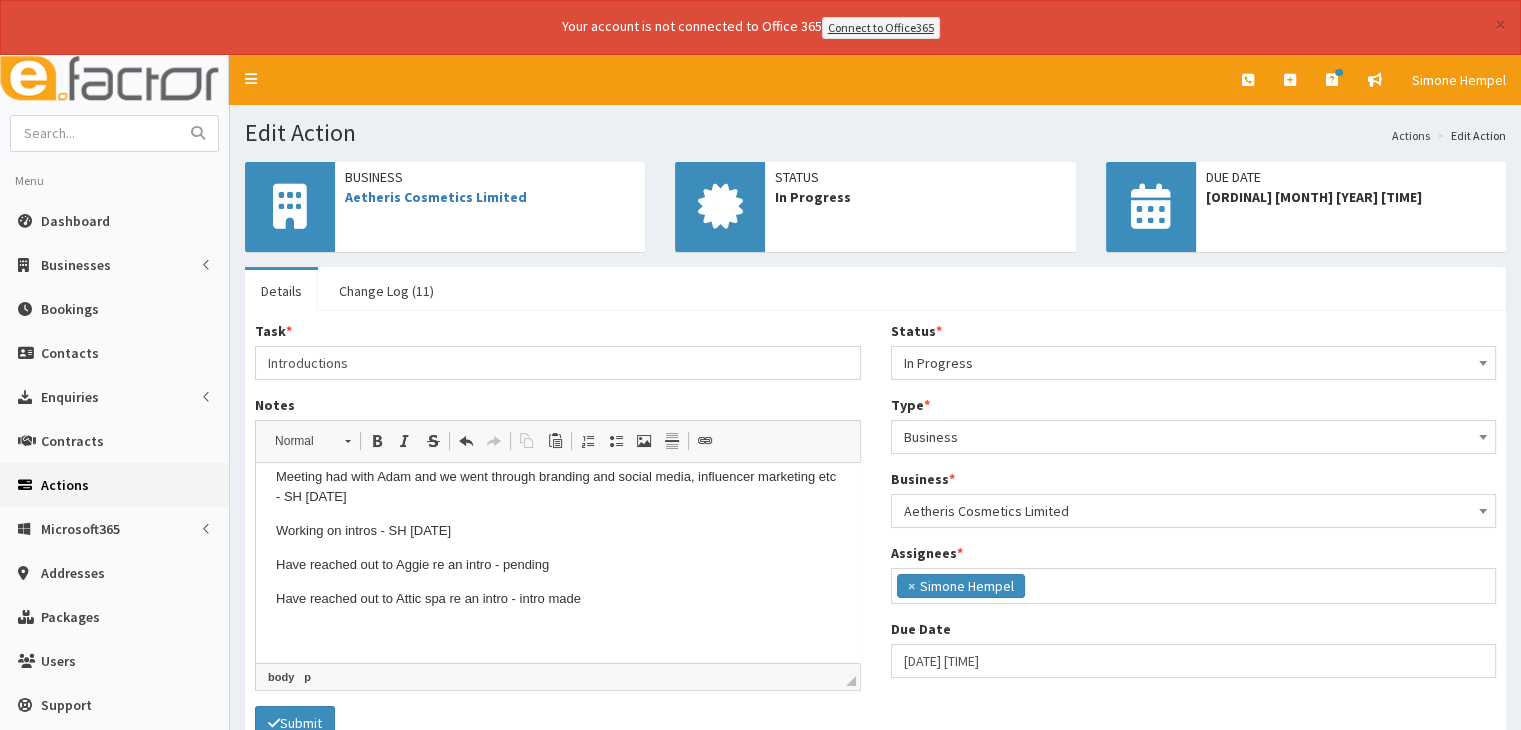 click on "Have reached out to Attic spa re an intro - intro made" at bounding box center (558, 599) 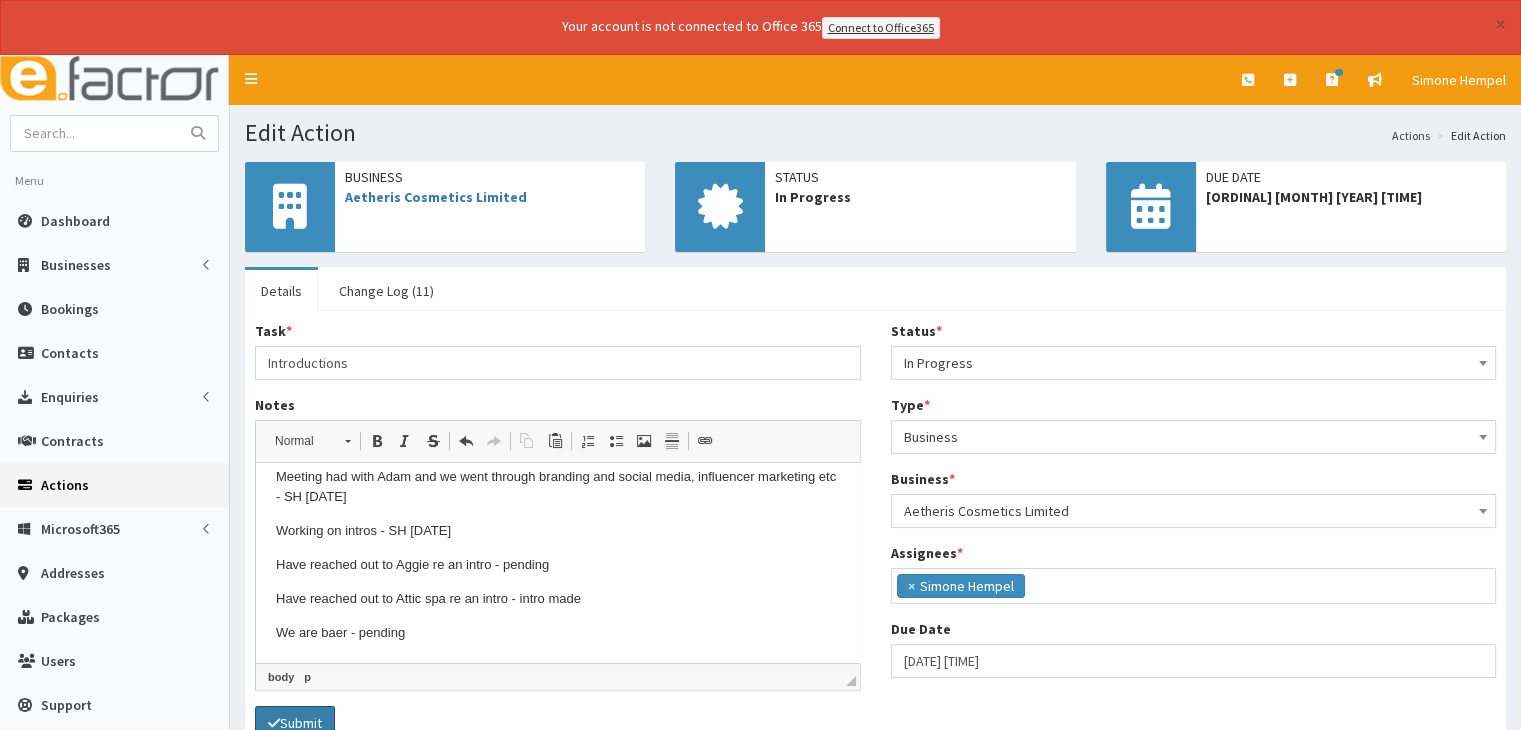 click on "Submit" at bounding box center [295, 723] 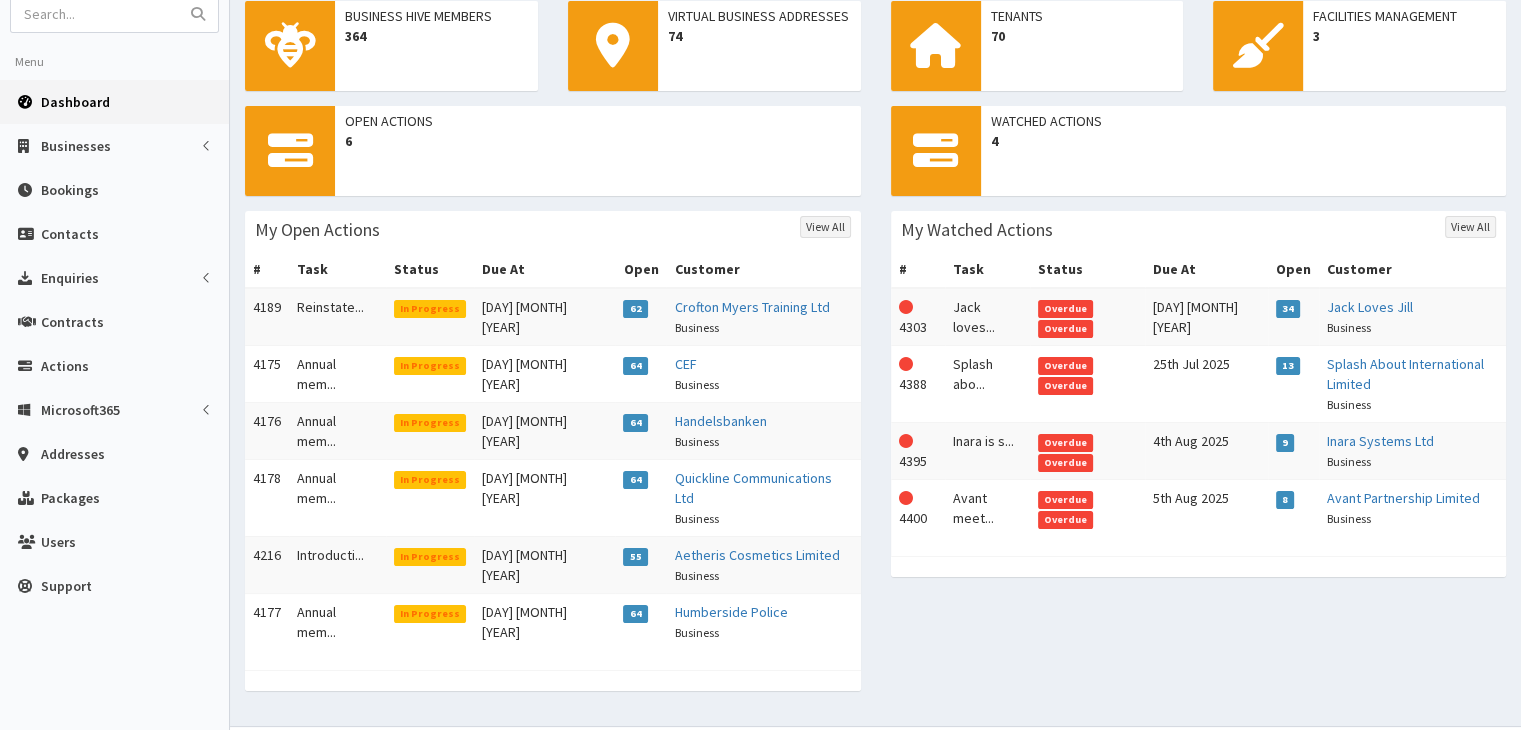 scroll, scrollTop: 0, scrollLeft: 0, axis: both 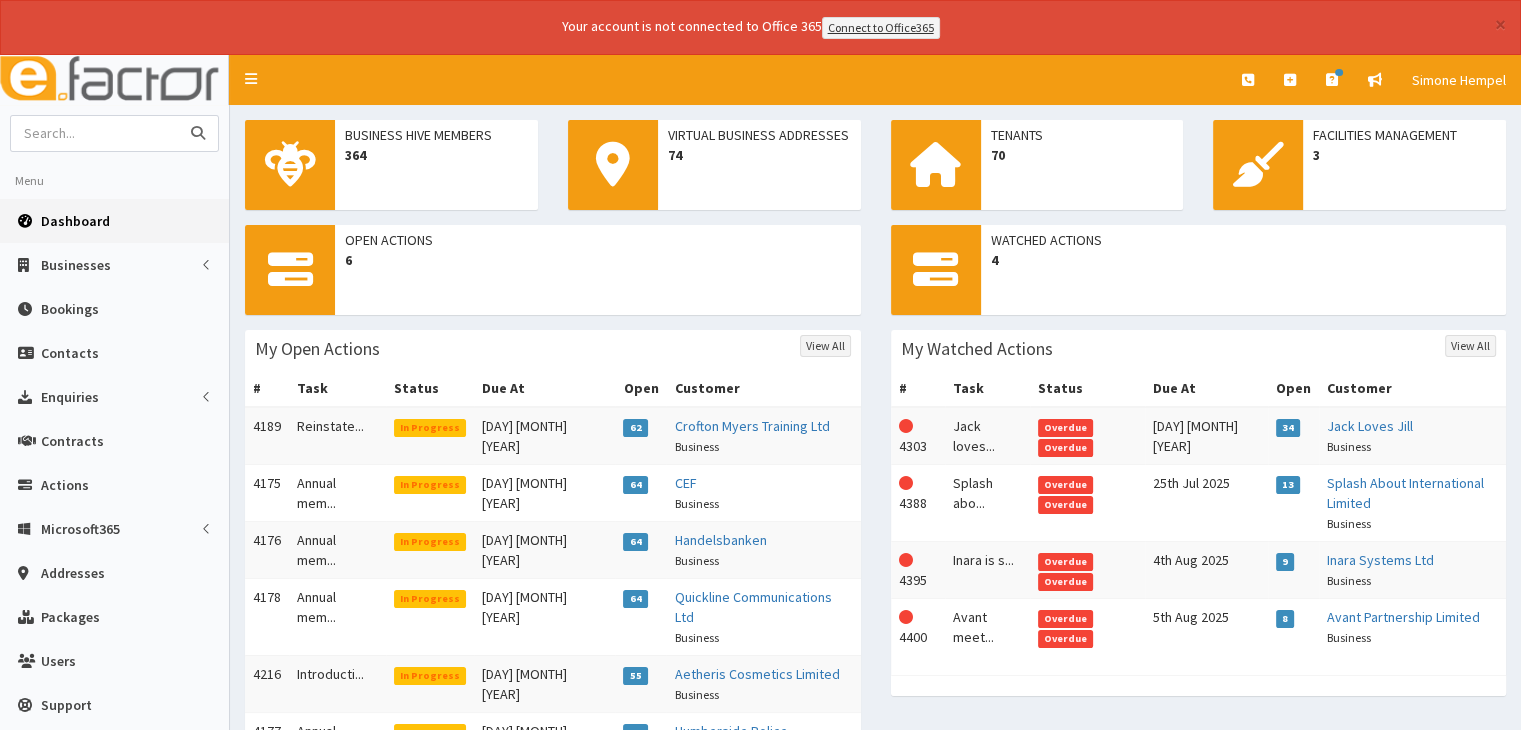 click at bounding box center [95, 133] 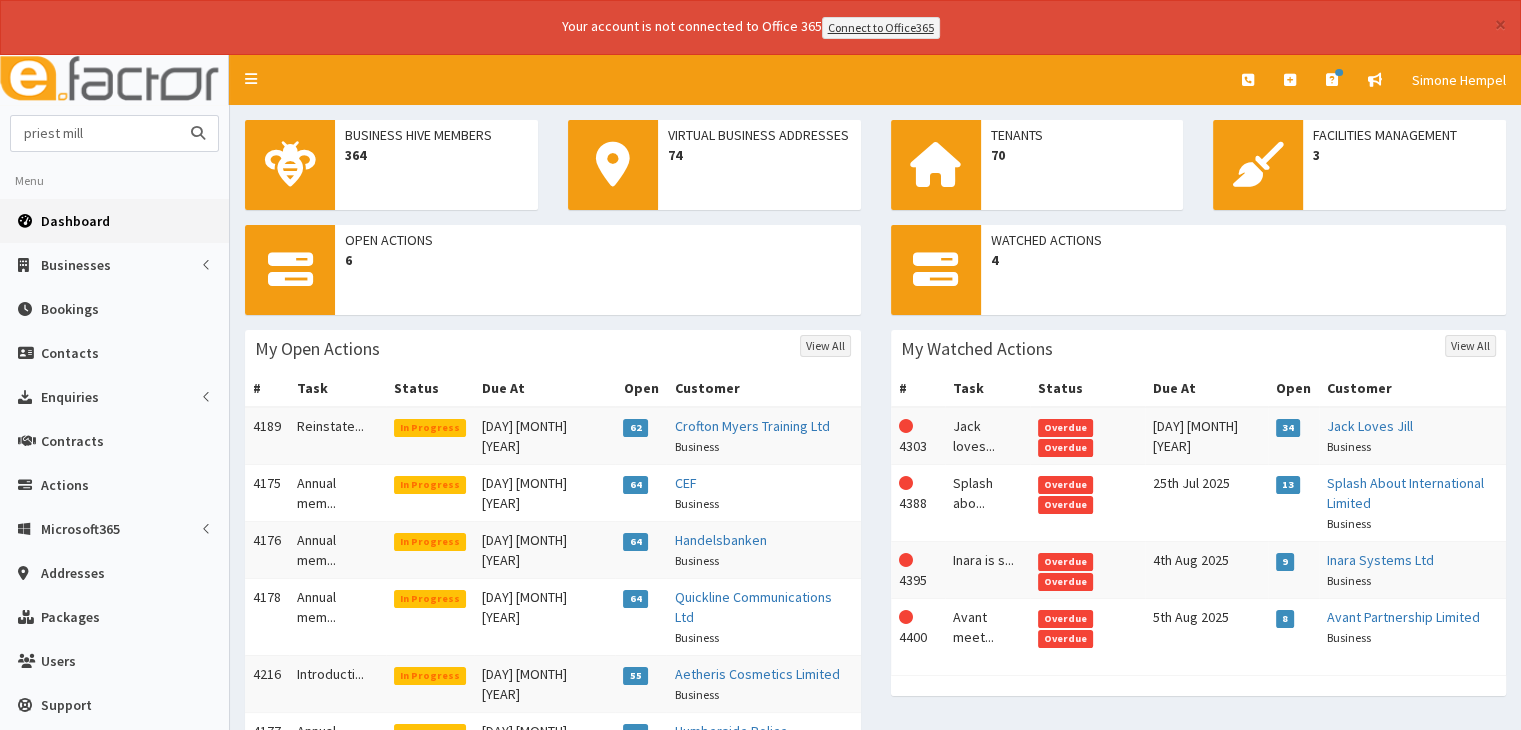 type on "priest mill" 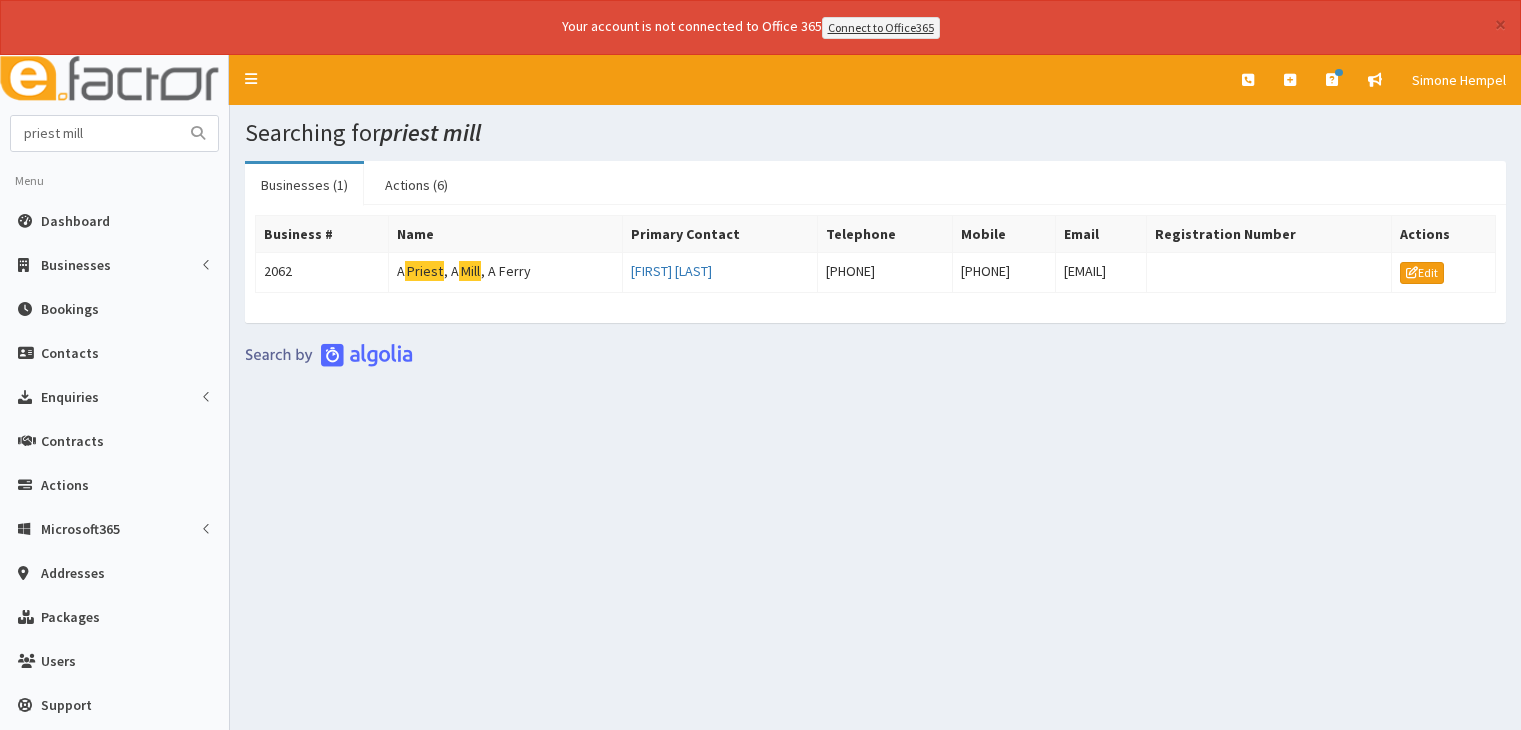 scroll, scrollTop: 0, scrollLeft: 0, axis: both 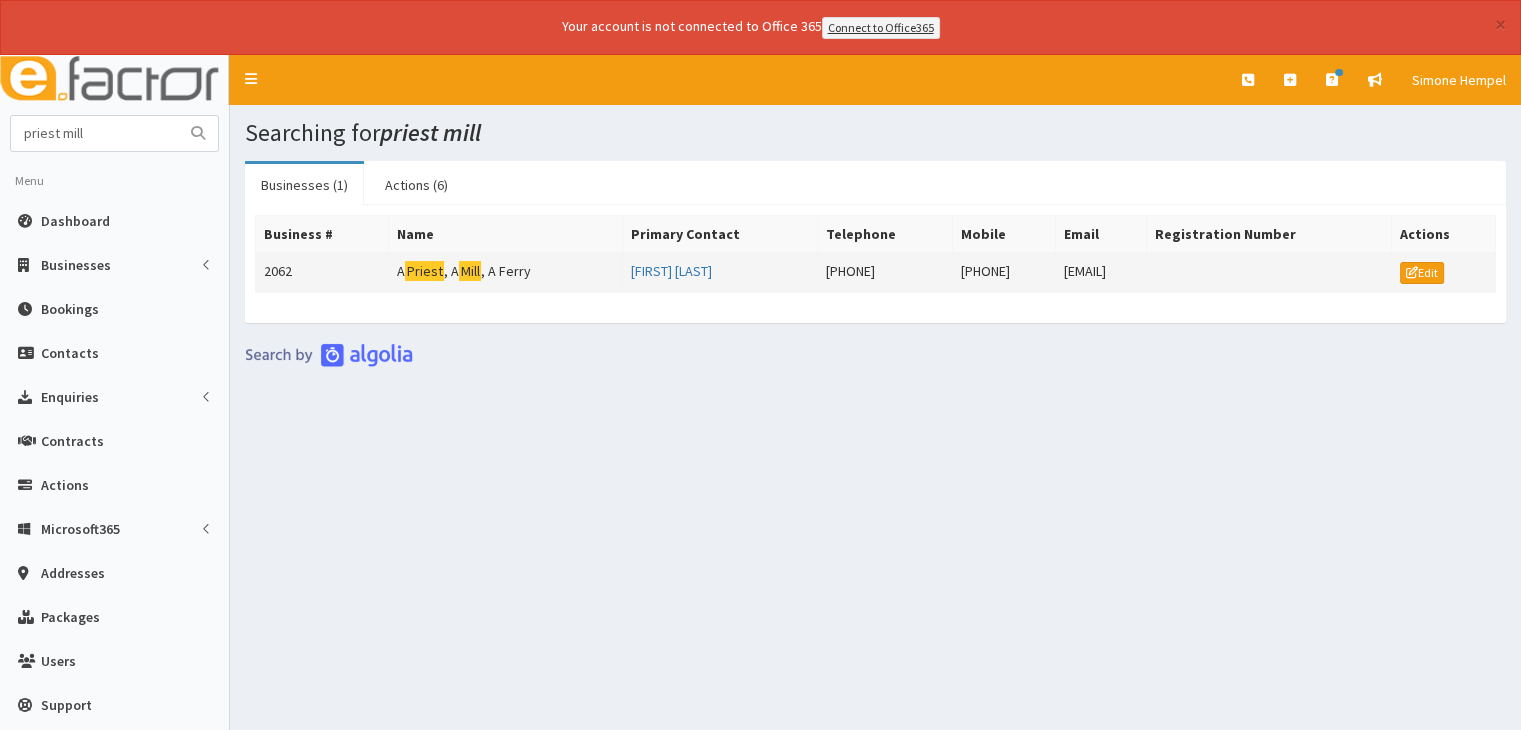 click on "A  Priest , A  Mill , A Ferry" at bounding box center [505, 272] 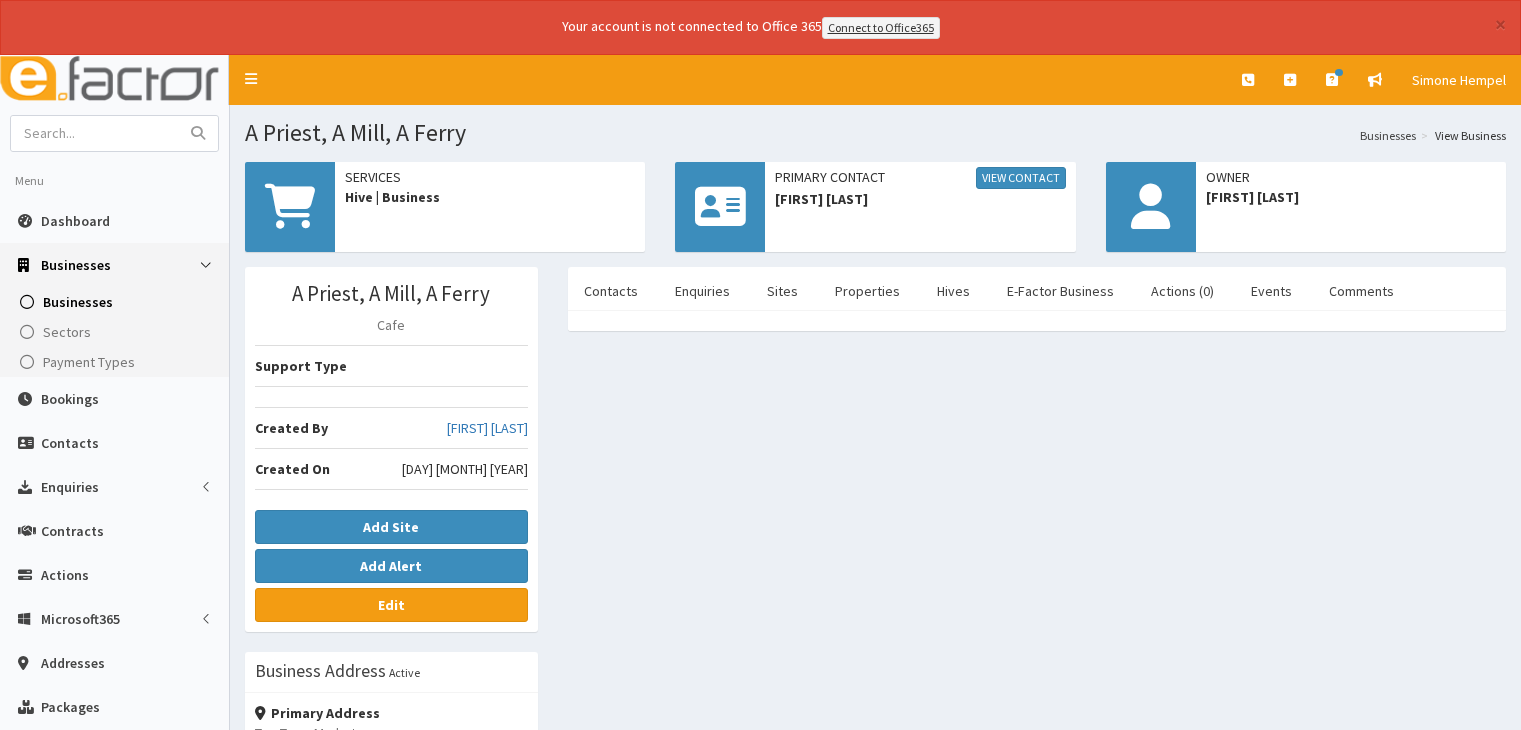scroll, scrollTop: 0, scrollLeft: 0, axis: both 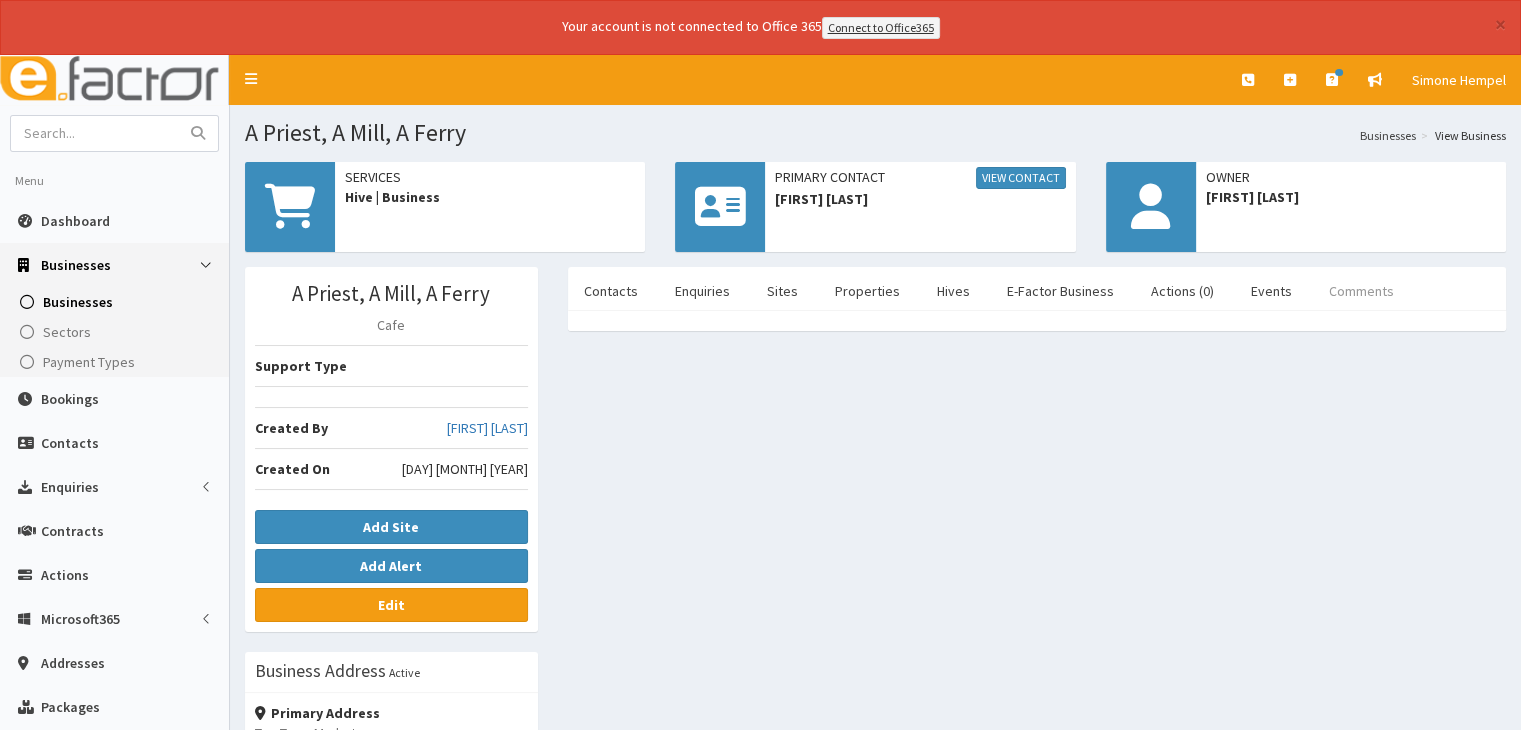 click on "Comments" at bounding box center (1361, 291) 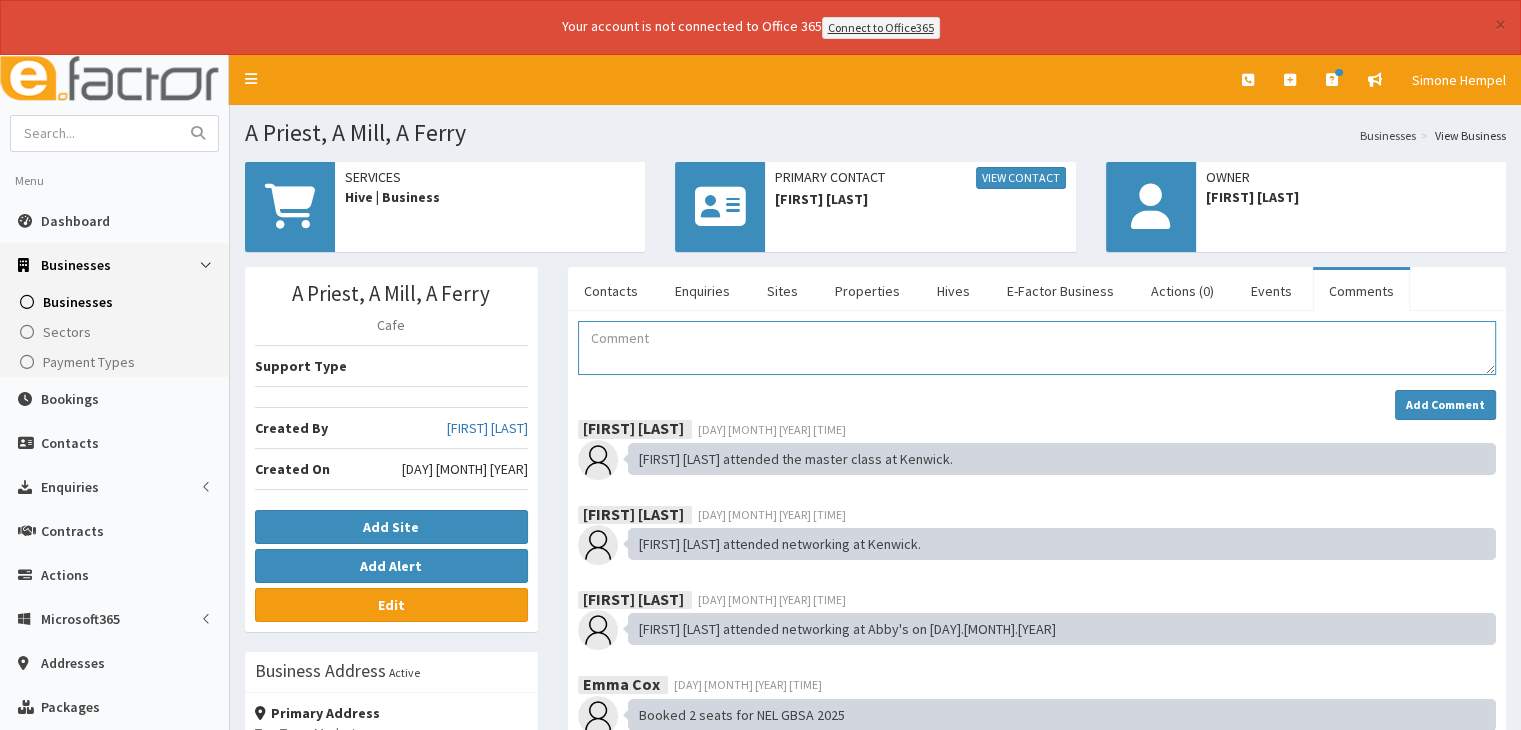 click at bounding box center (1037, 348) 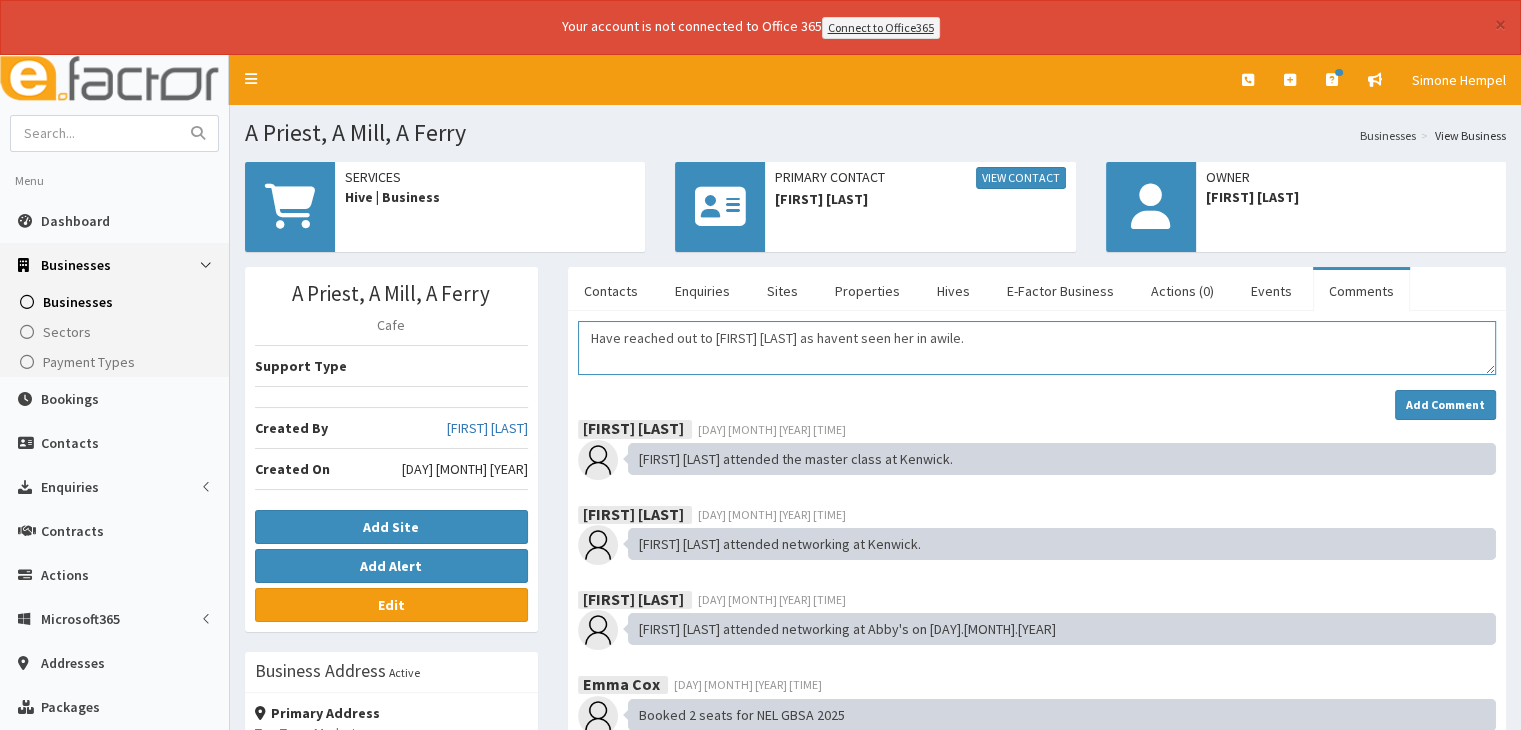 click on "Have reached out to Maddie as havent seen her in awile." at bounding box center (1037, 348) 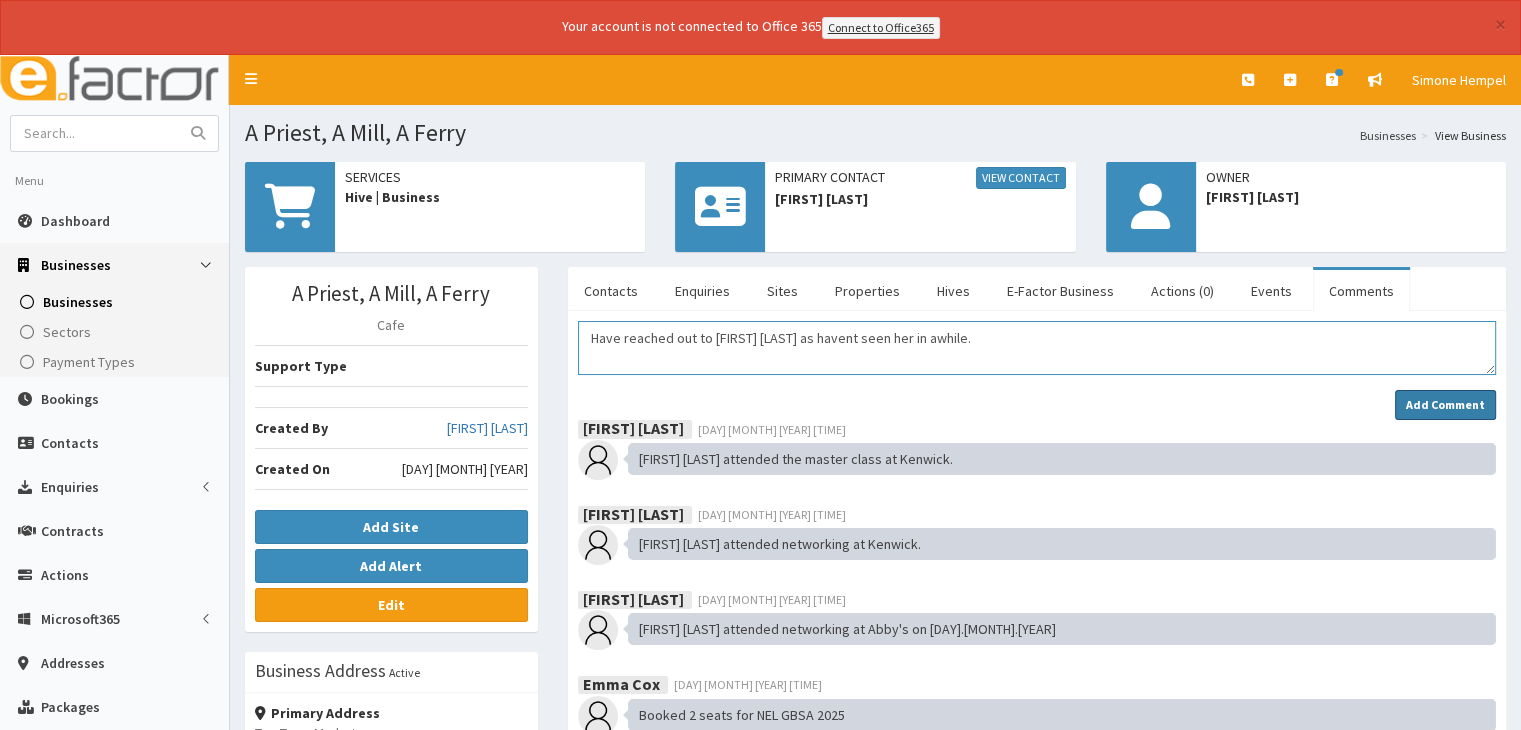 type on "Have reached out to Maddie as havent seen her in awhile." 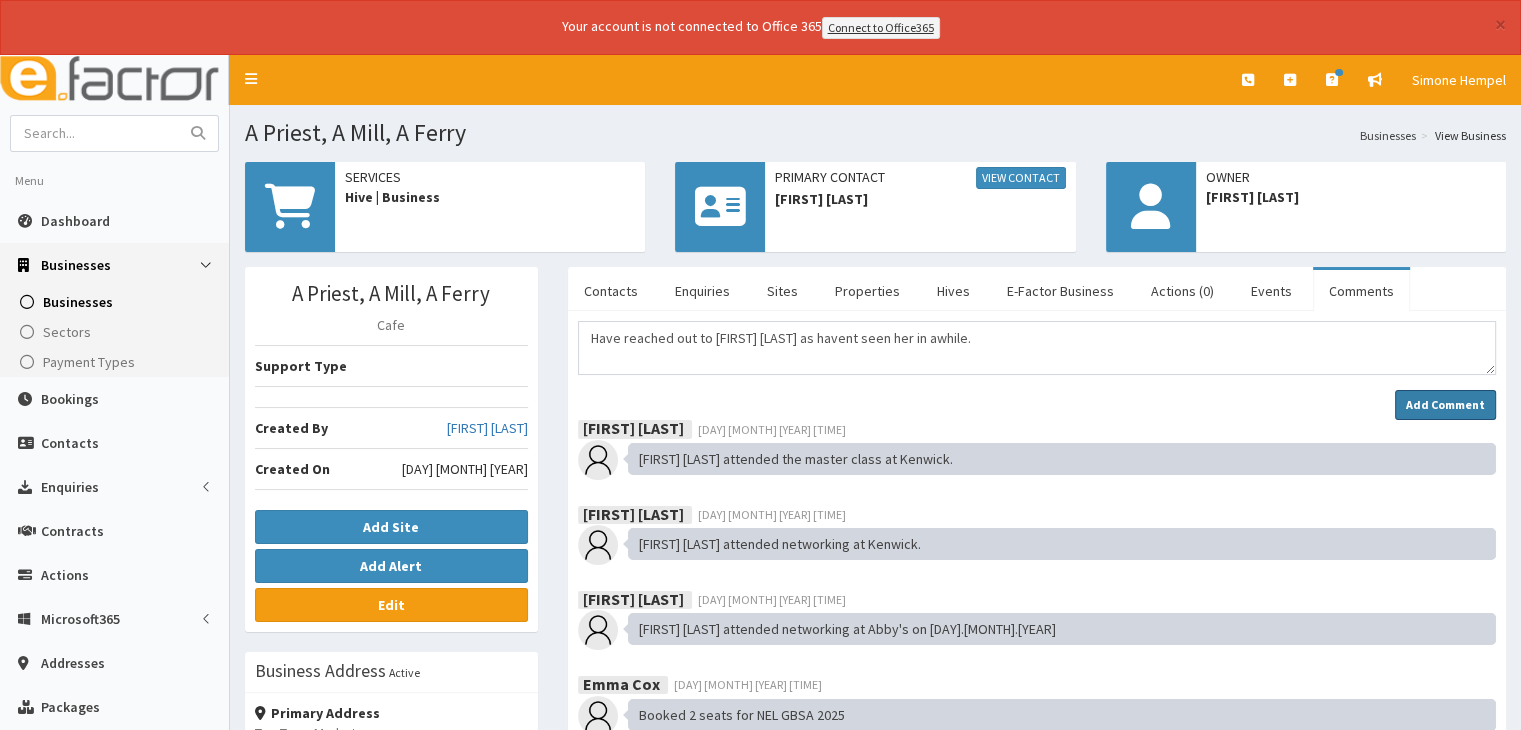 click on "Add Comment" at bounding box center [1445, 404] 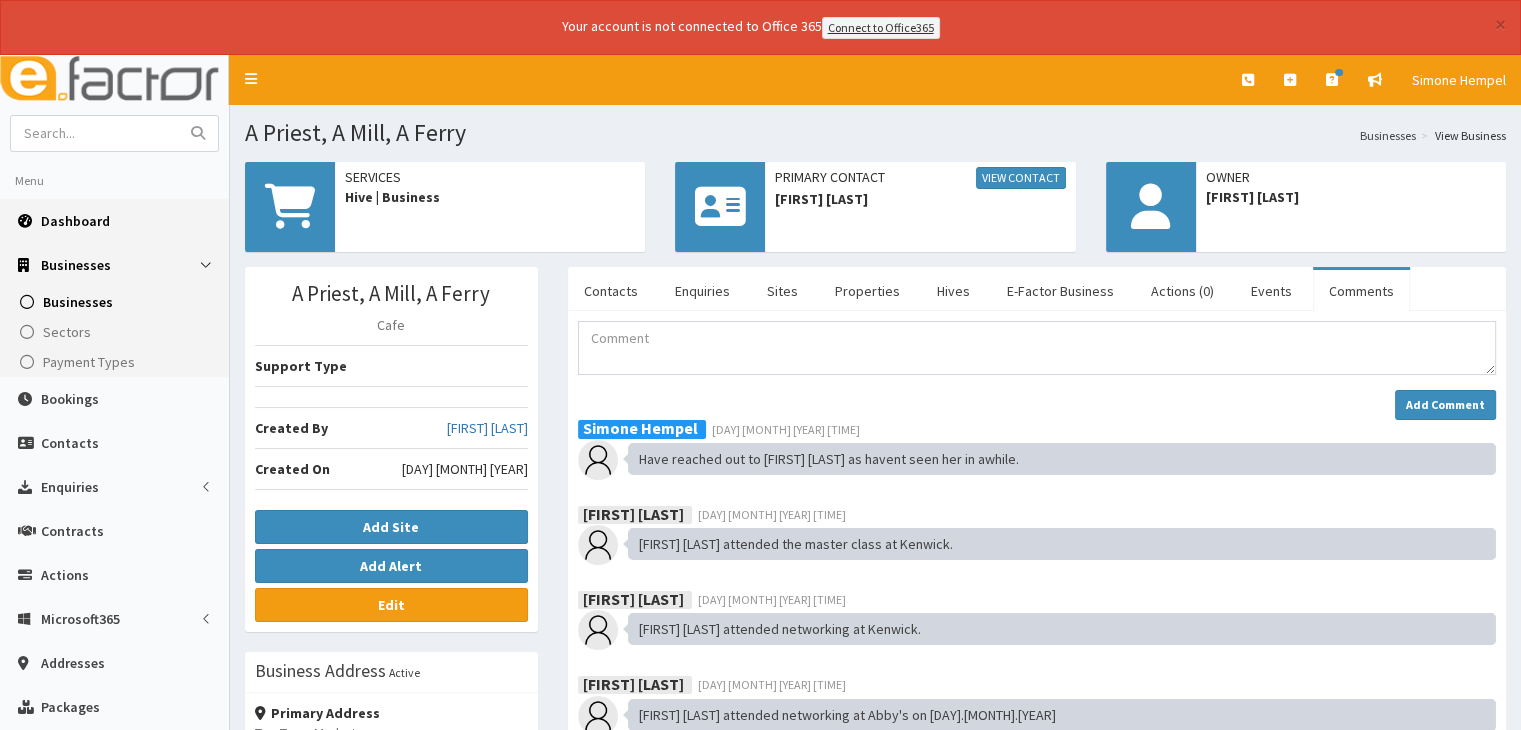 click on "Dashboard" at bounding box center [114, 221] 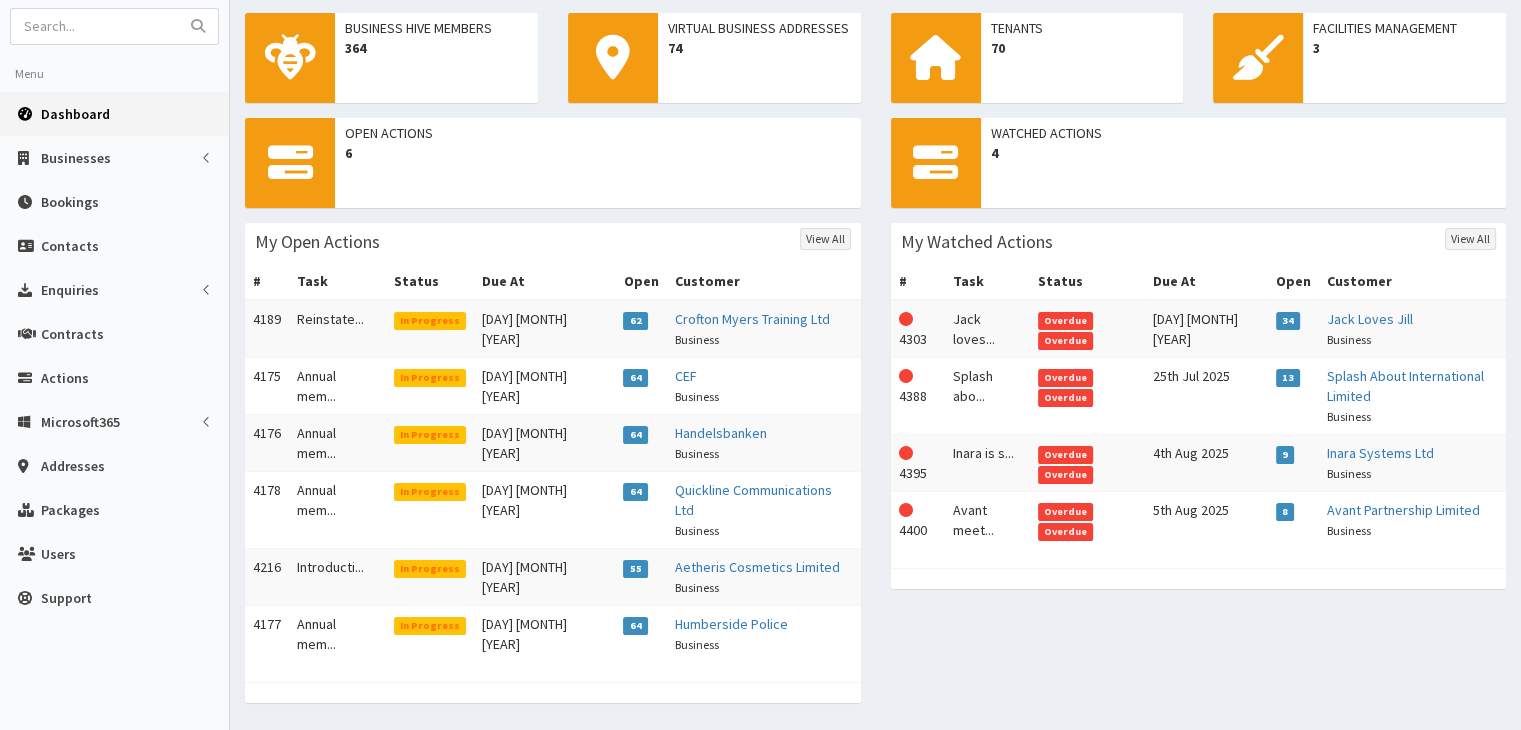 scroll, scrollTop: 108, scrollLeft: 0, axis: vertical 